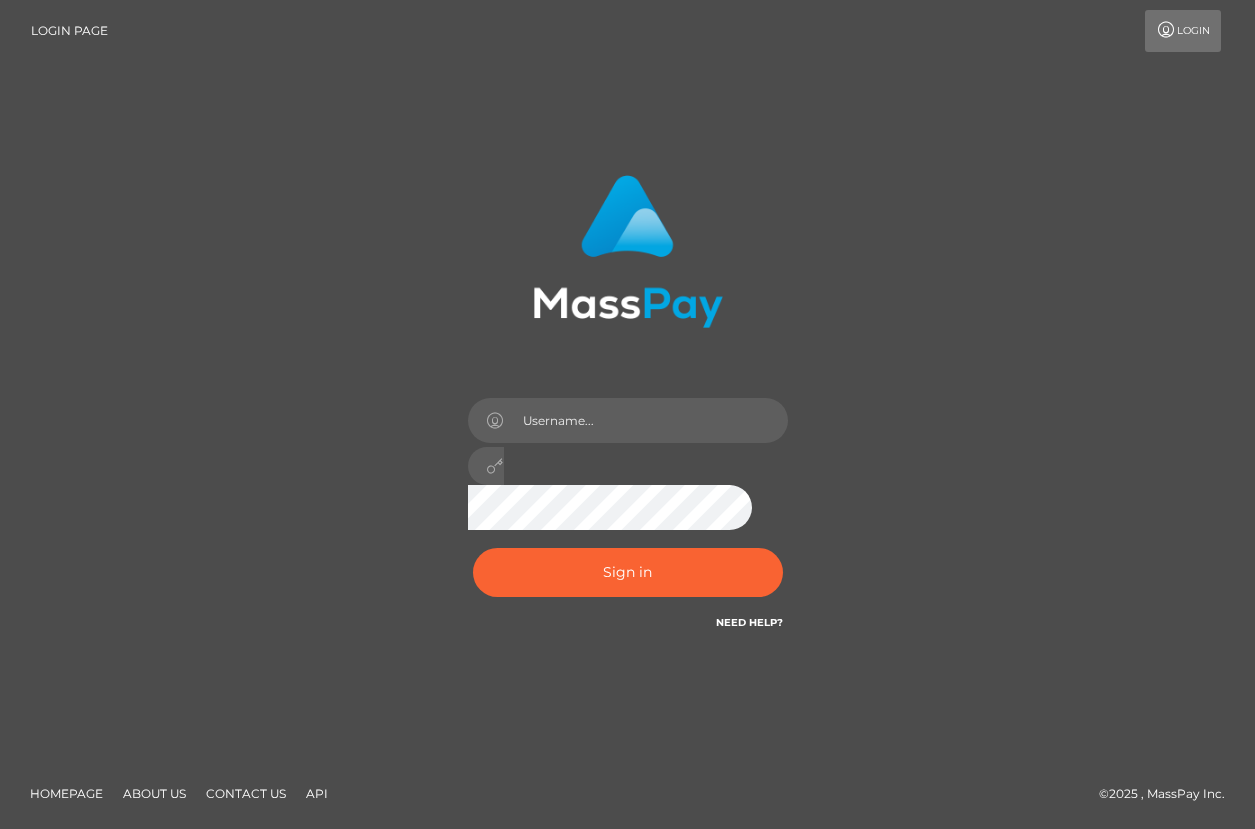 scroll, scrollTop: 0, scrollLeft: 0, axis: both 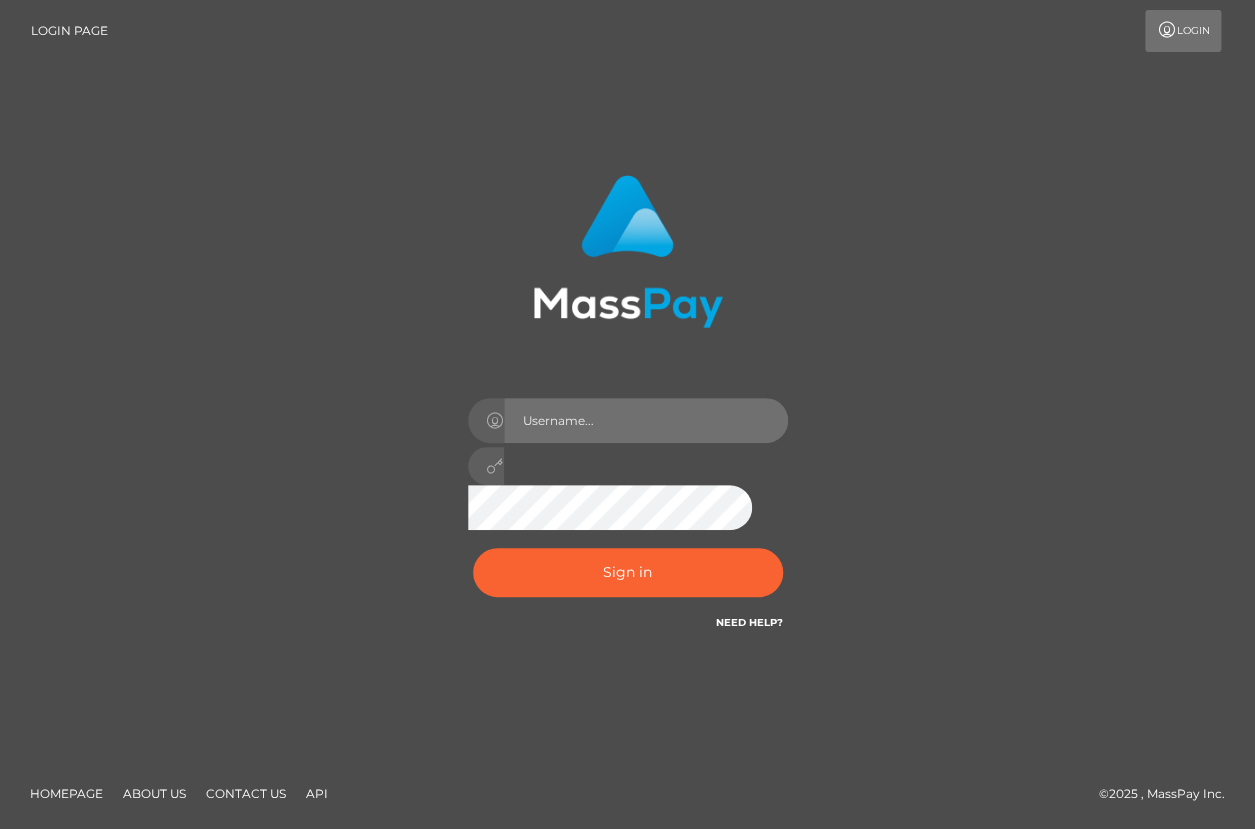 click at bounding box center [646, 420] 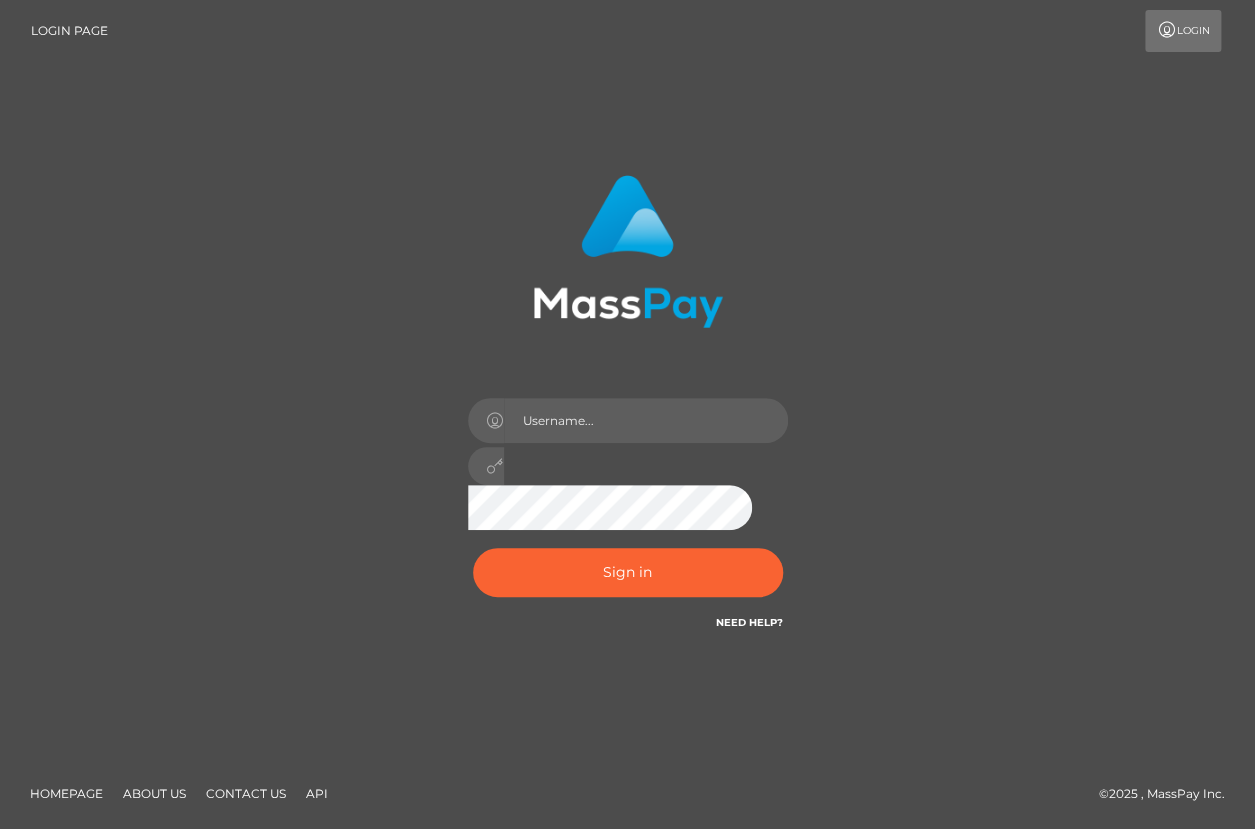 click on "Sign in" at bounding box center (628, 414) 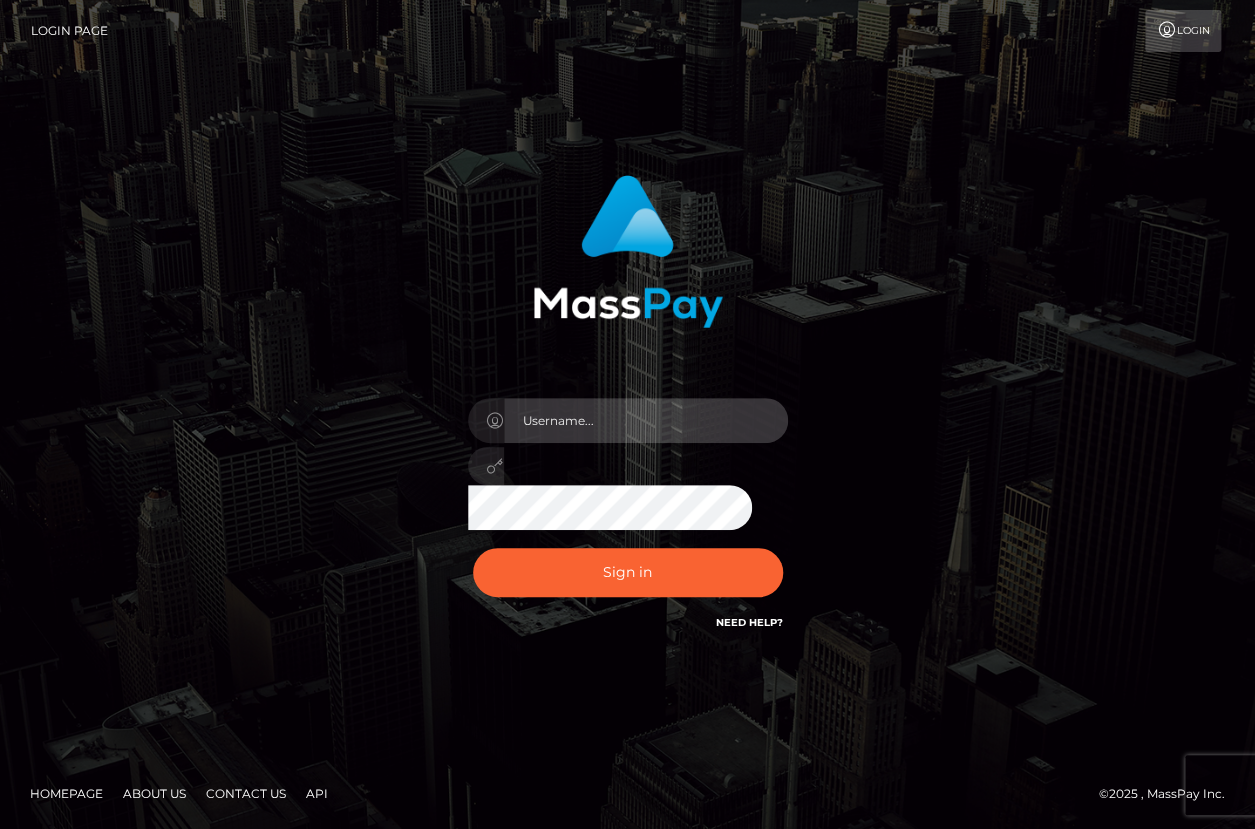 type on "aluasupport" 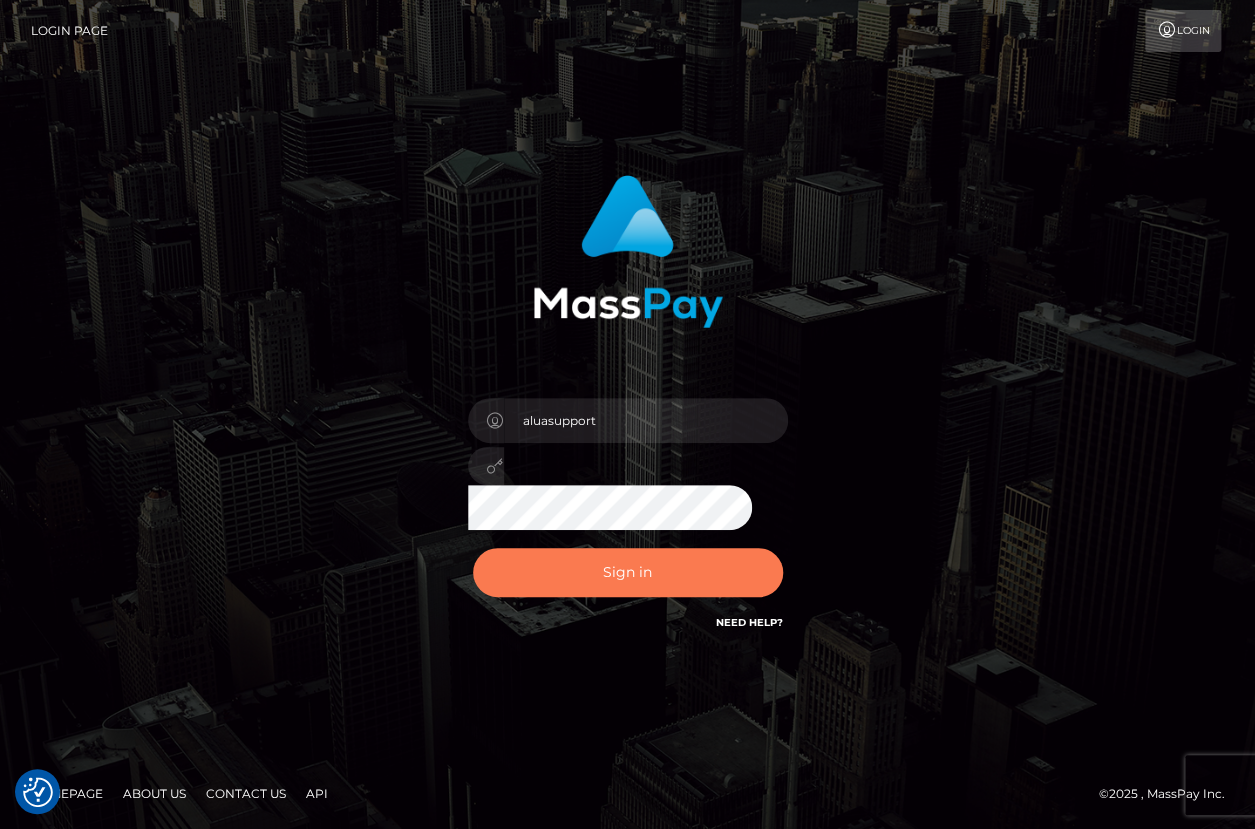 drag, startPoint x: 597, startPoint y: 578, endPoint x: 597, endPoint y: 567, distance: 11 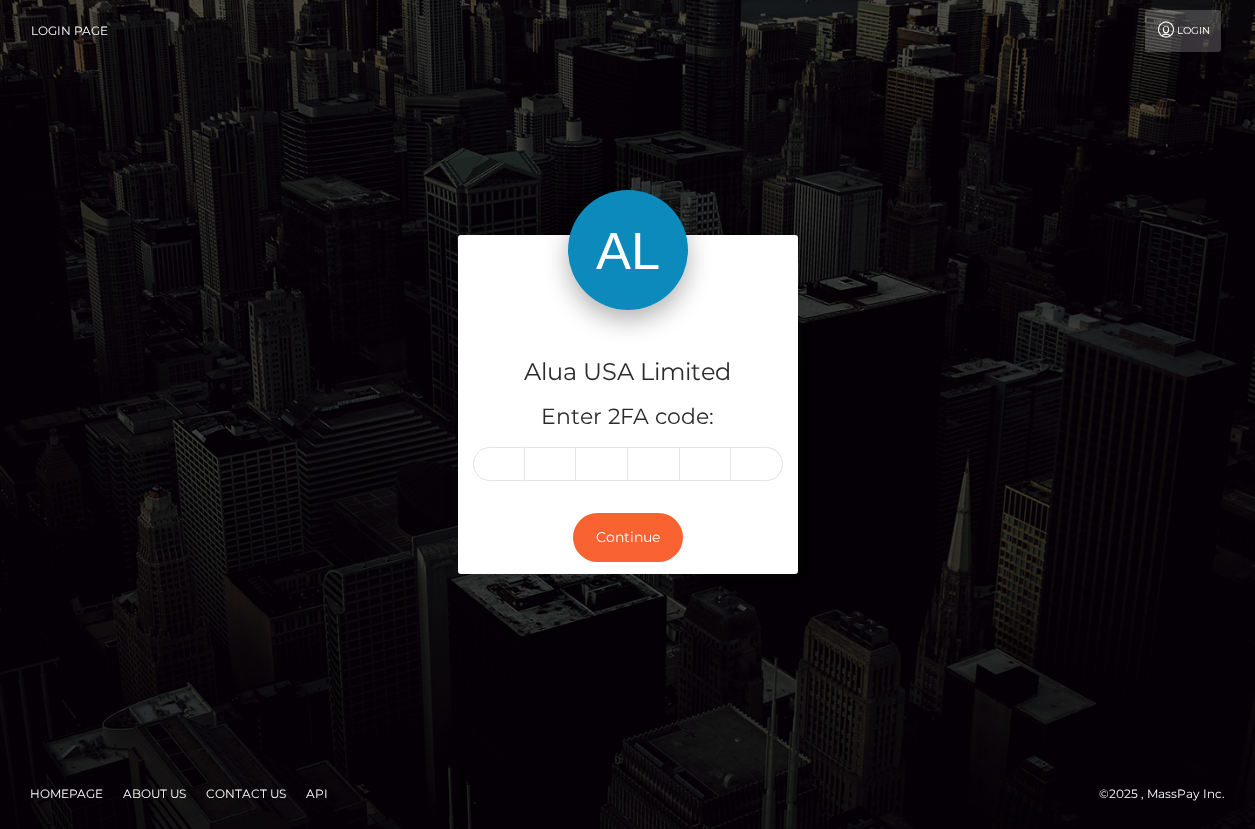 scroll, scrollTop: 0, scrollLeft: 0, axis: both 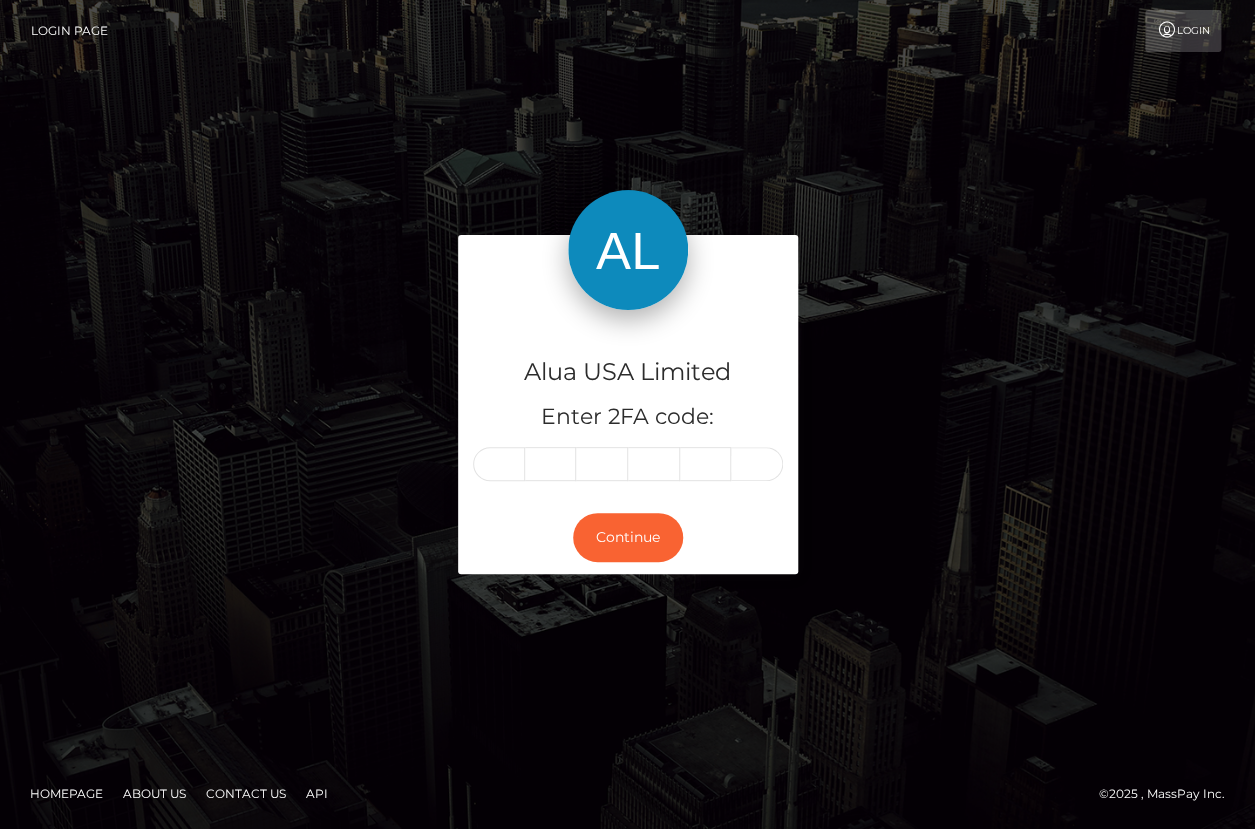 click at bounding box center [499, 464] 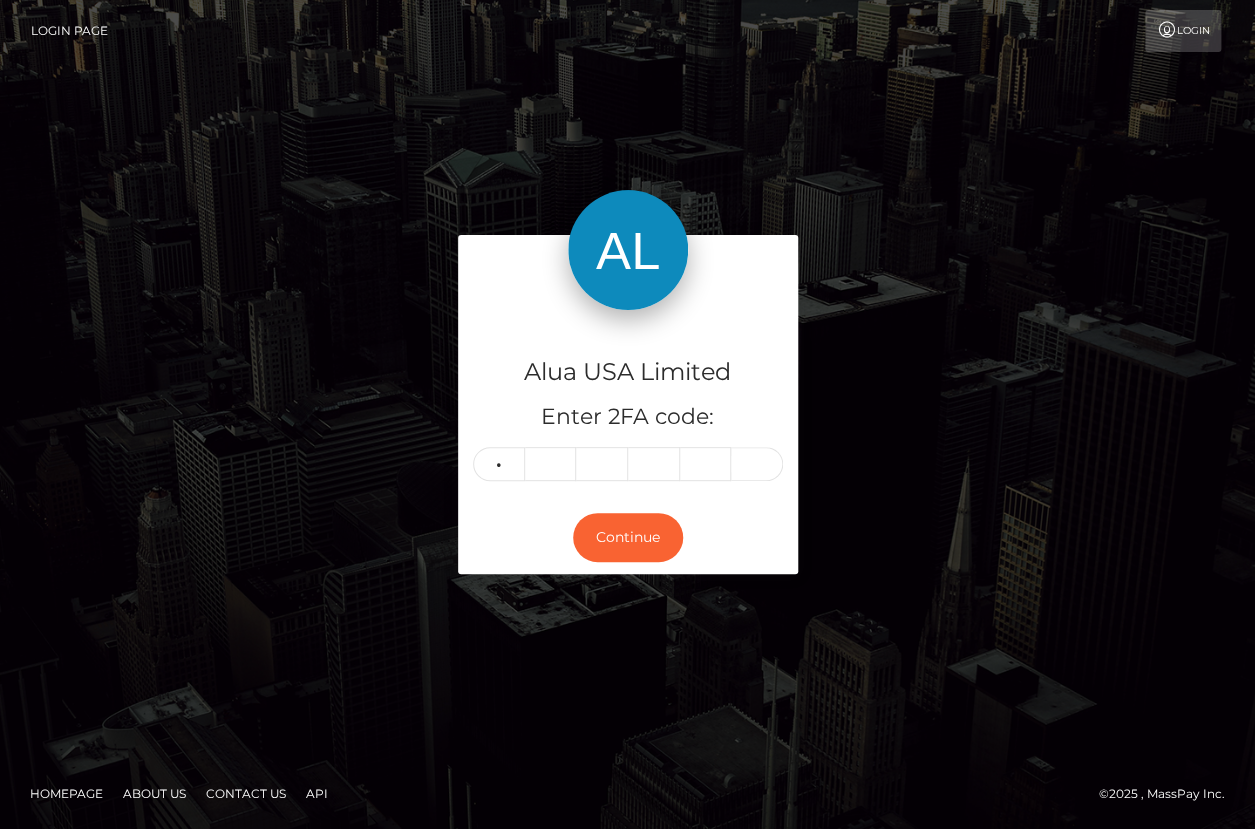 type on "0" 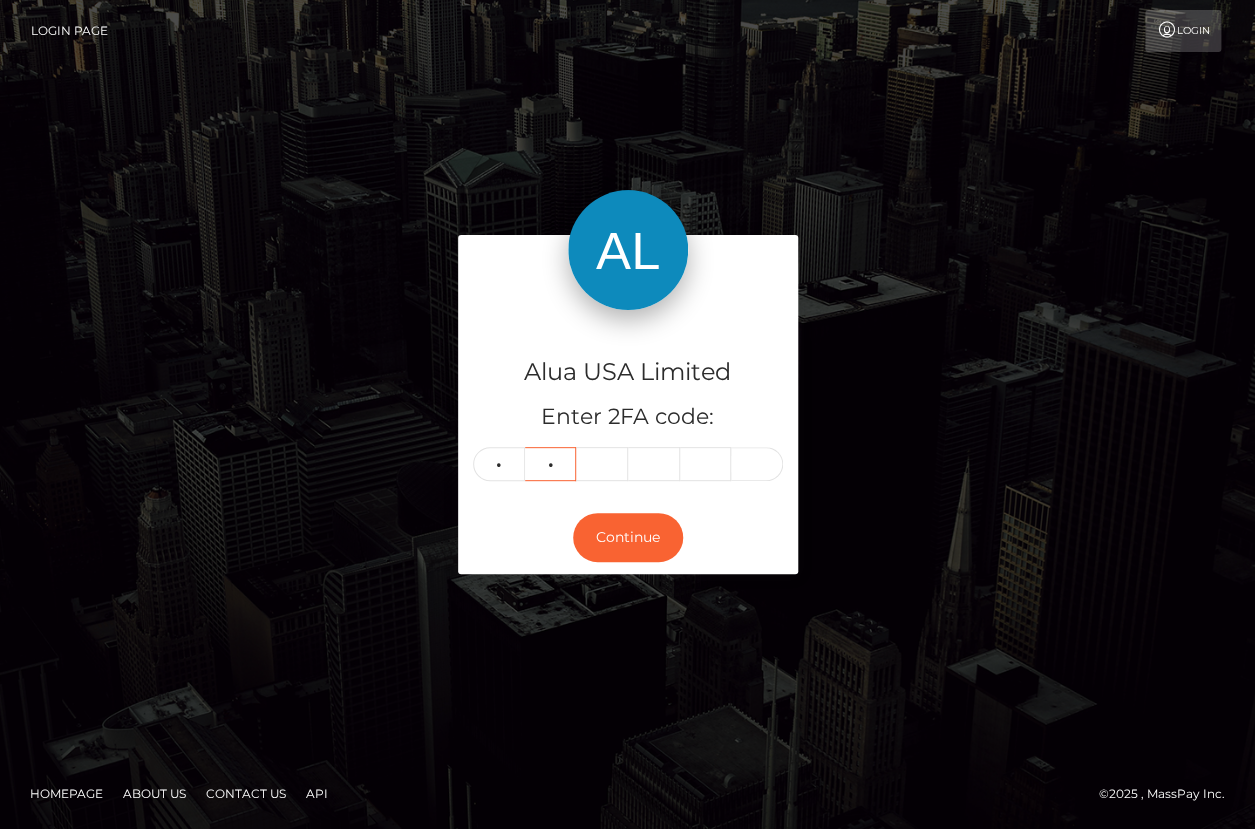 type on "5" 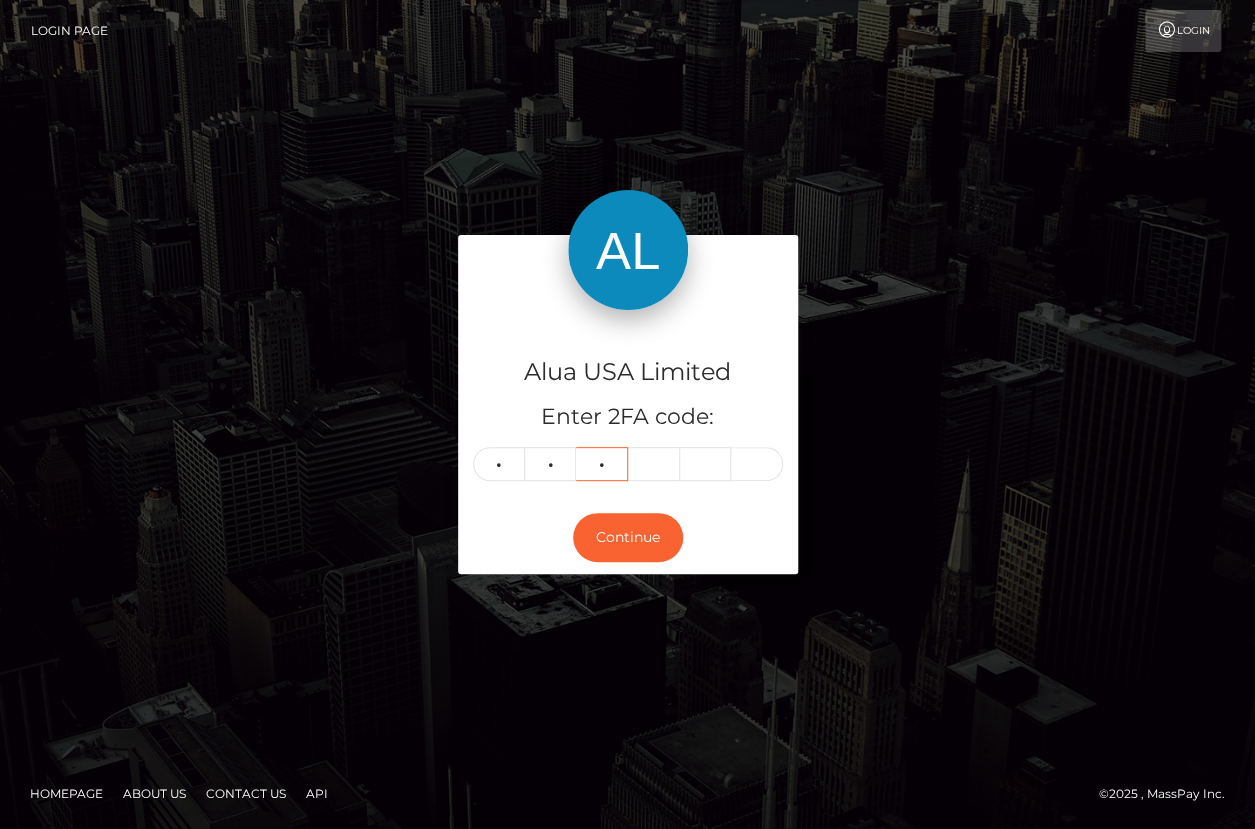type on "2" 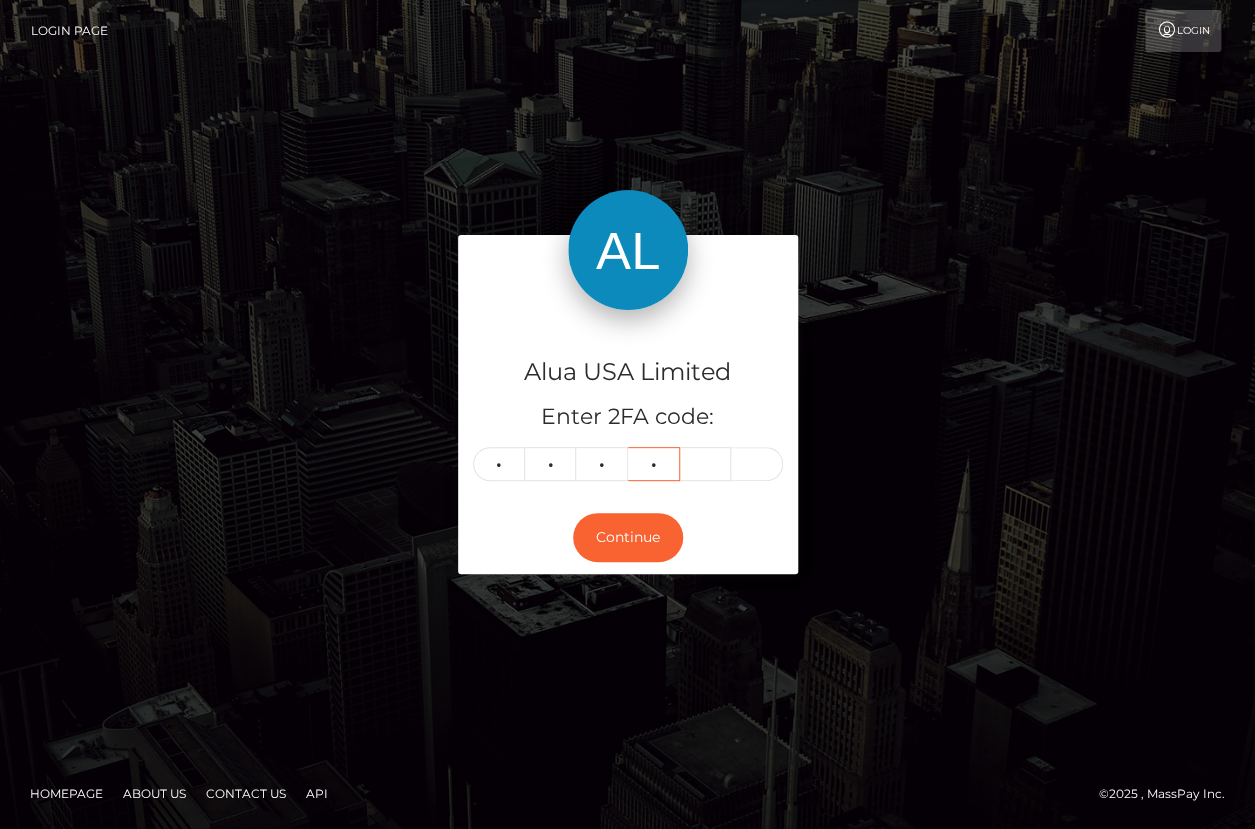 type on "1" 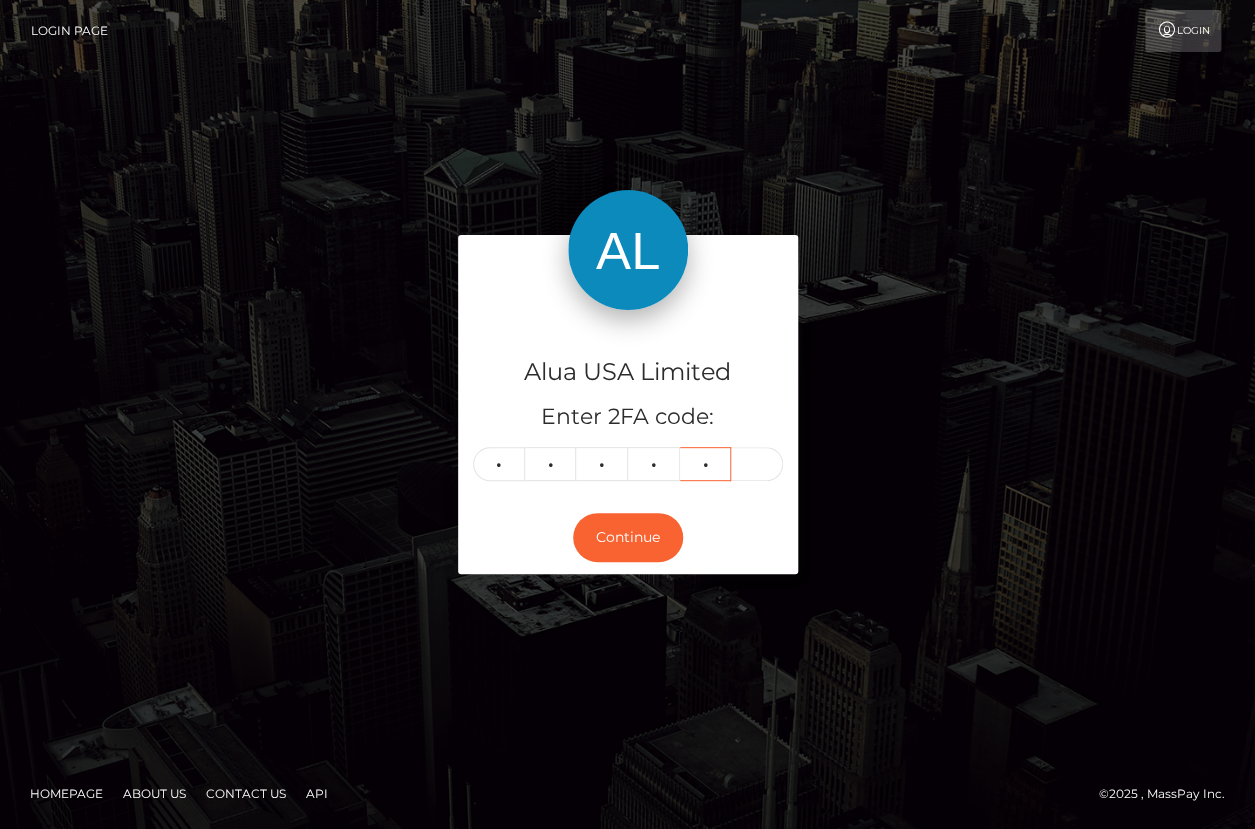 type on "3" 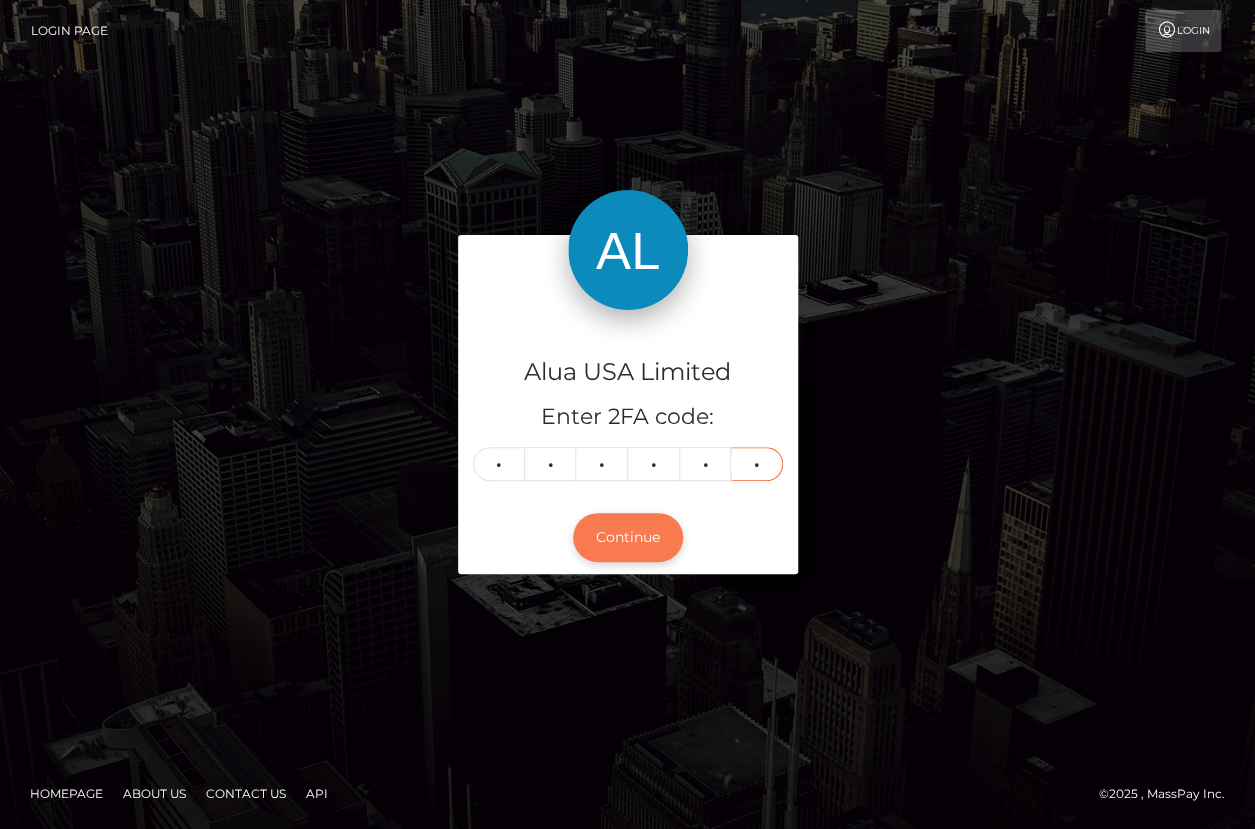 type on "0" 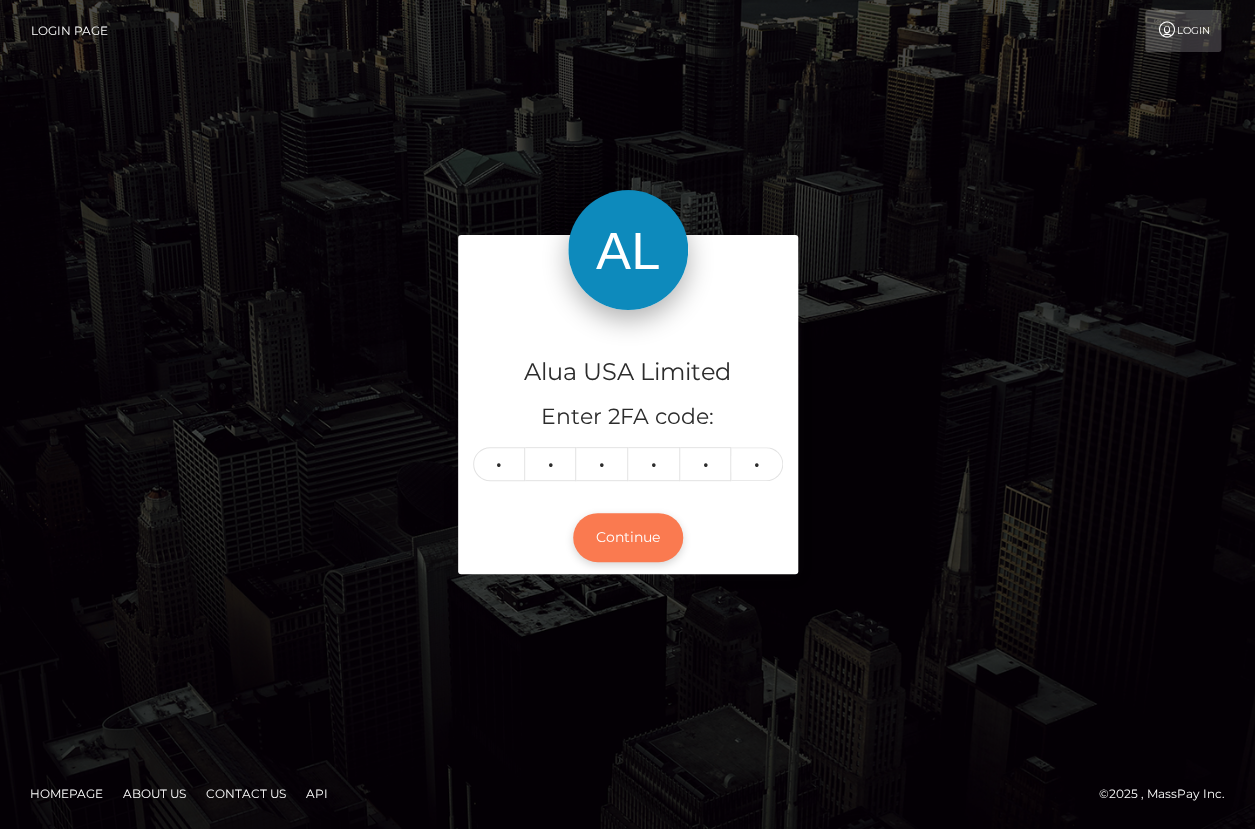 click on "Continue" at bounding box center (628, 537) 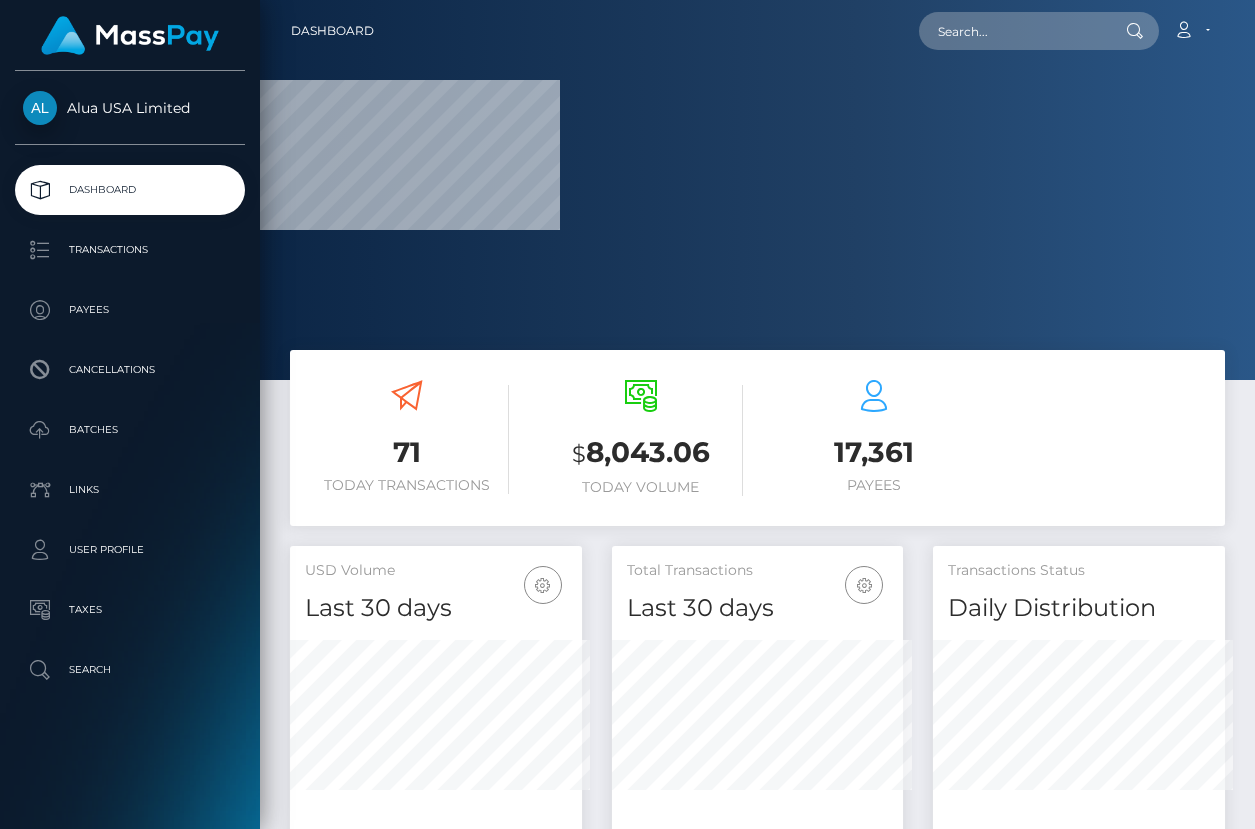 scroll, scrollTop: 0, scrollLeft: 0, axis: both 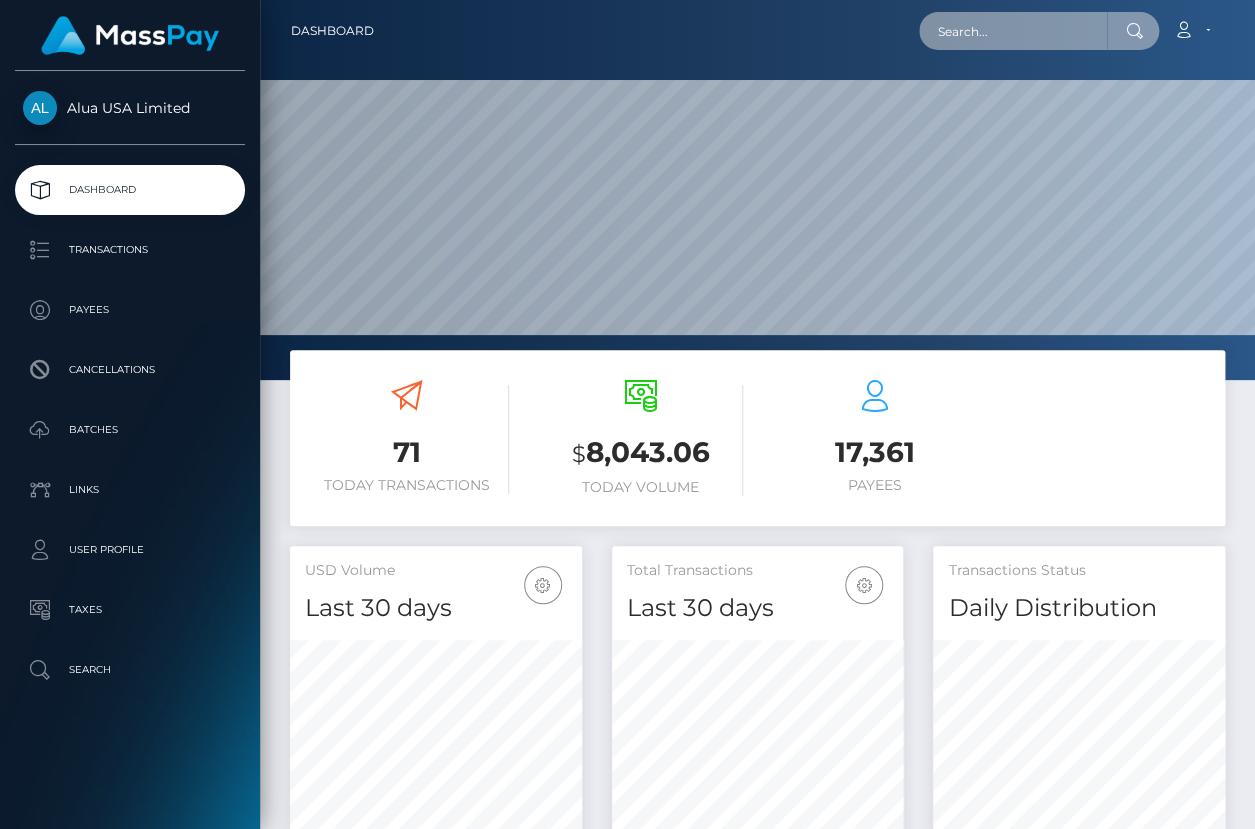click at bounding box center [1013, 31] 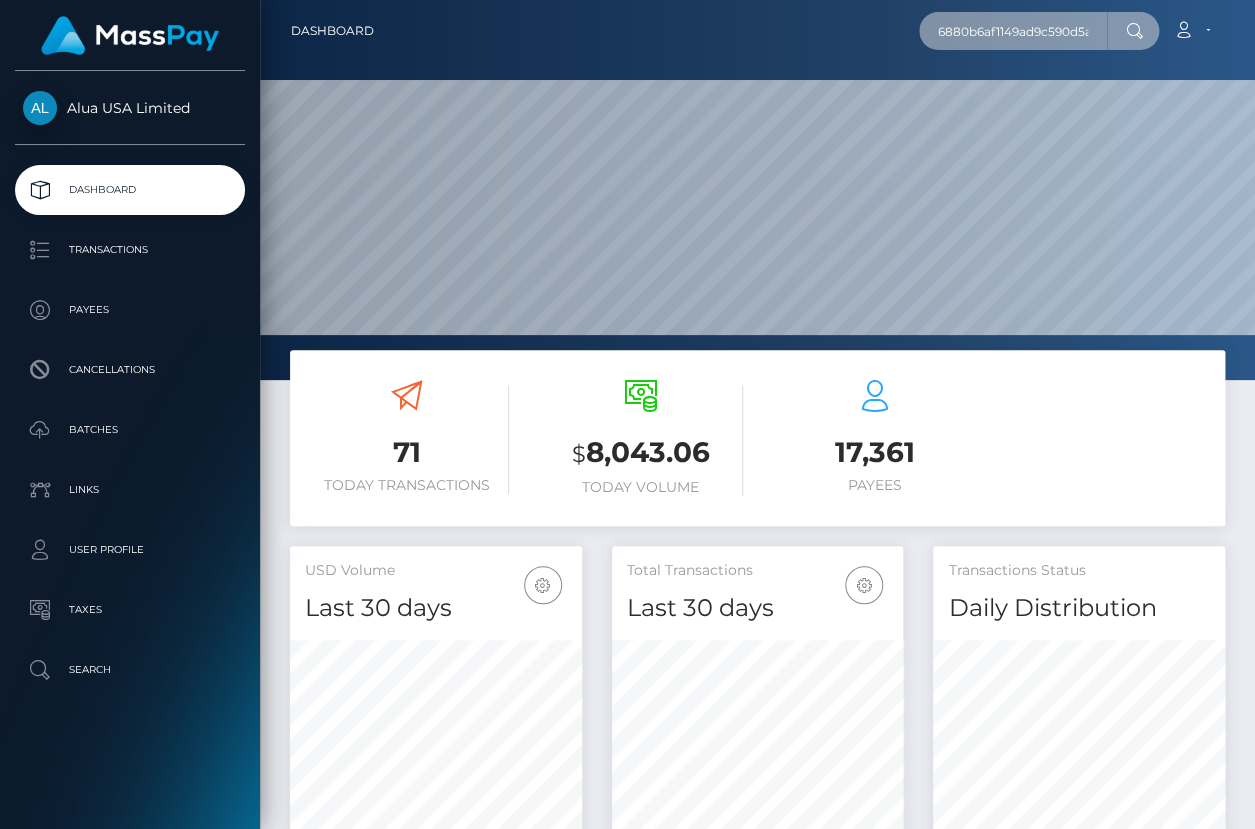 scroll, scrollTop: 0, scrollLeft: 16, axis: horizontal 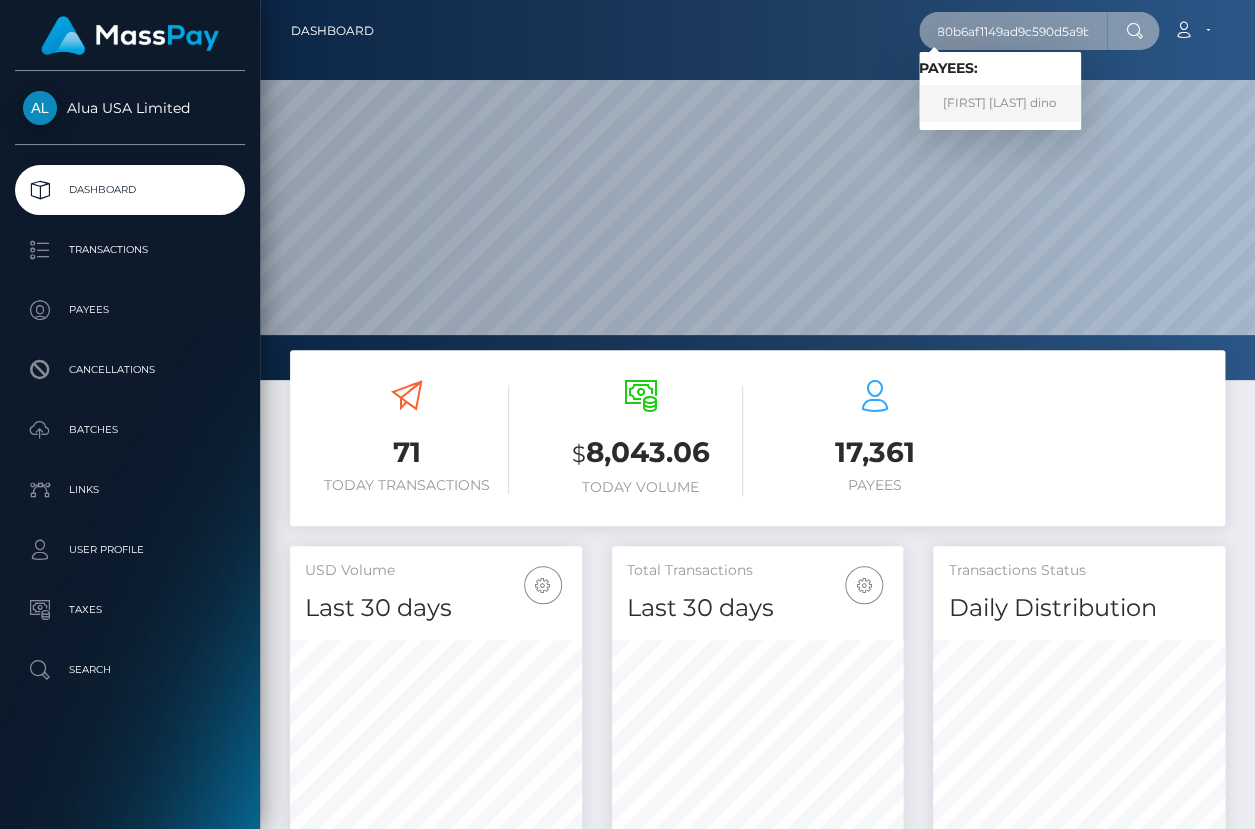 type on "6880b6af1149ad9c590d5a9b" 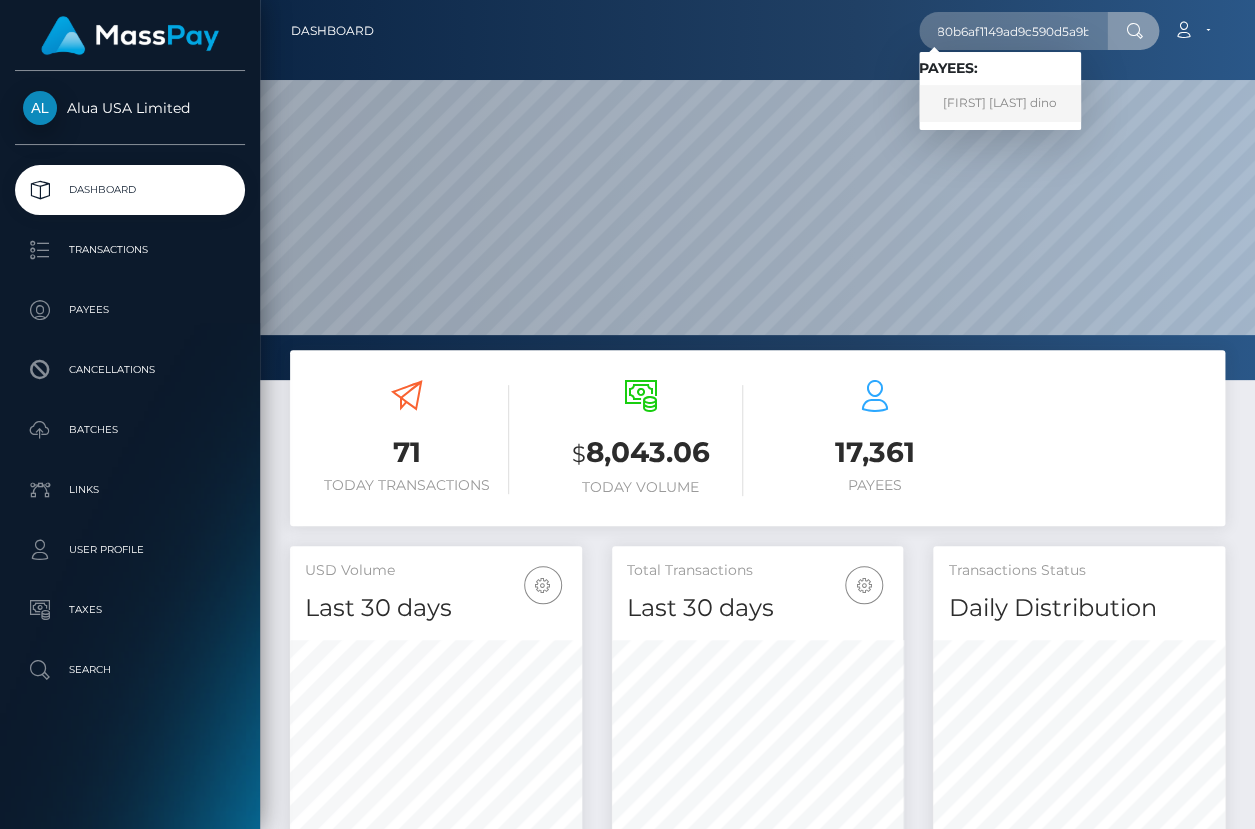 click on "tiffany luzy  dino" at bounding box center [1000, 103] 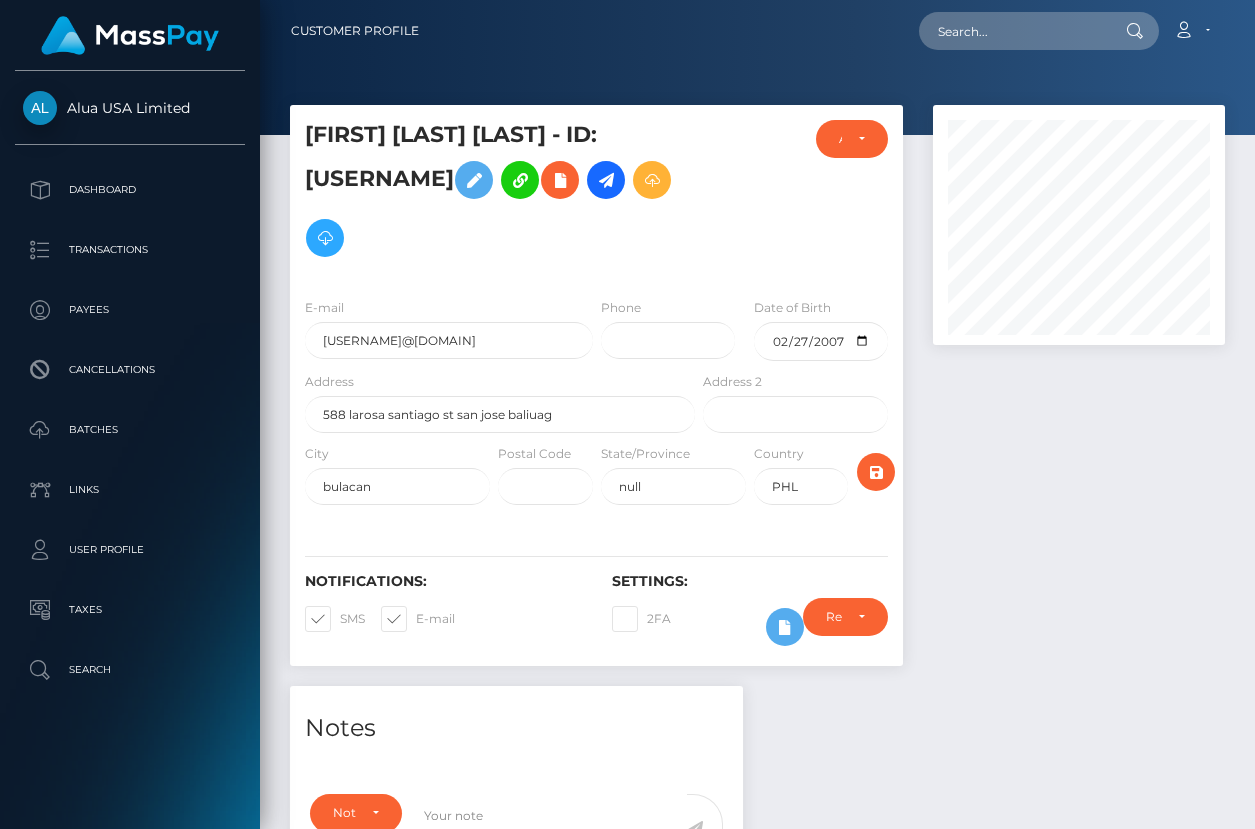 scroll, scrollTop: 0, scrollLeft: 0, axis: both 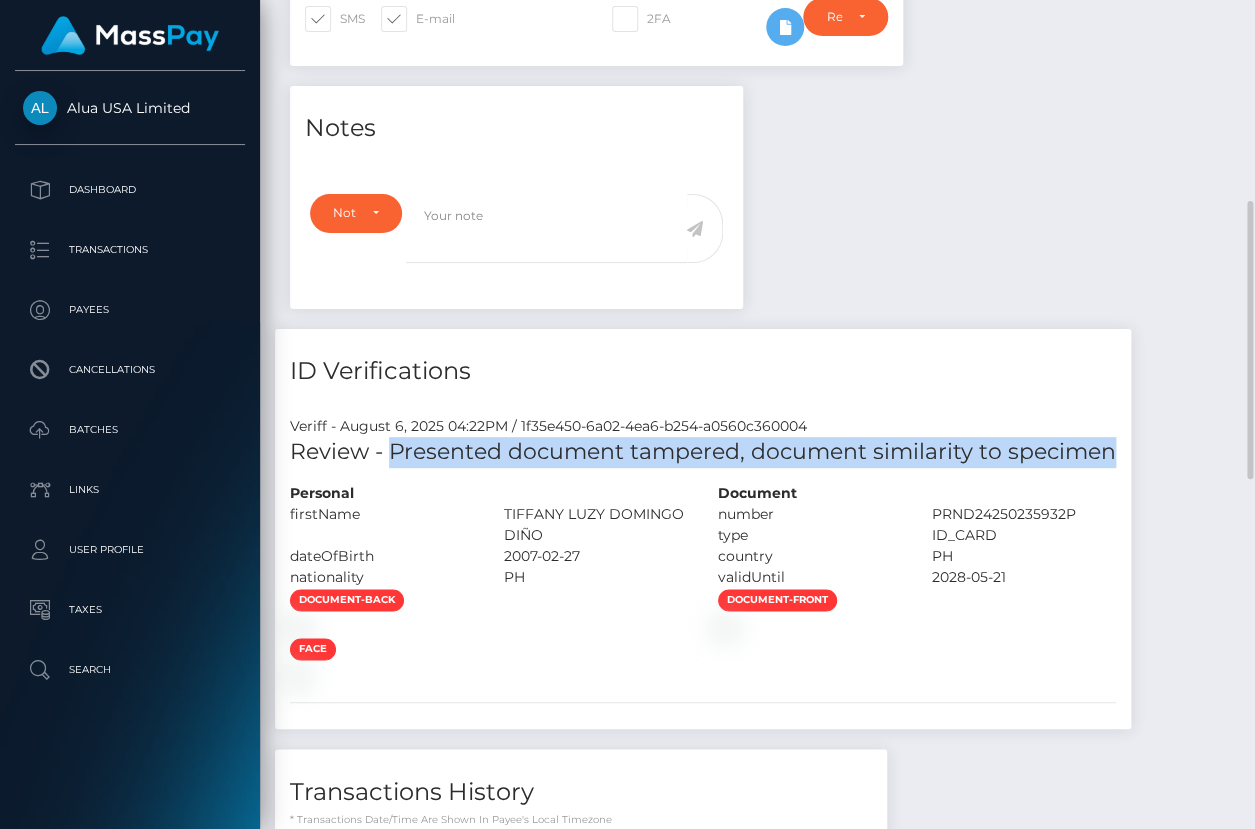 copy on "Presented document tampered, document similarity to specimen" 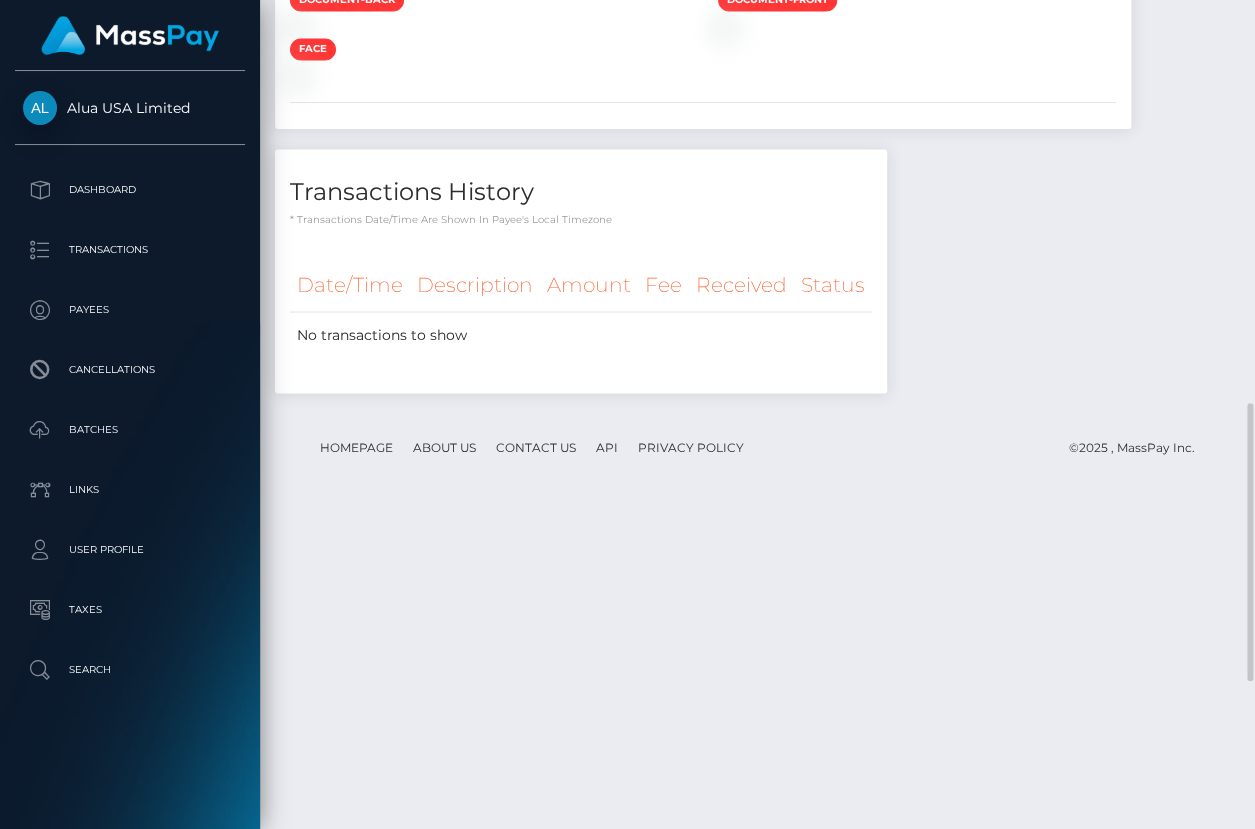 scroll, scrollTop: 0, scrollLeft: 0, axis: both 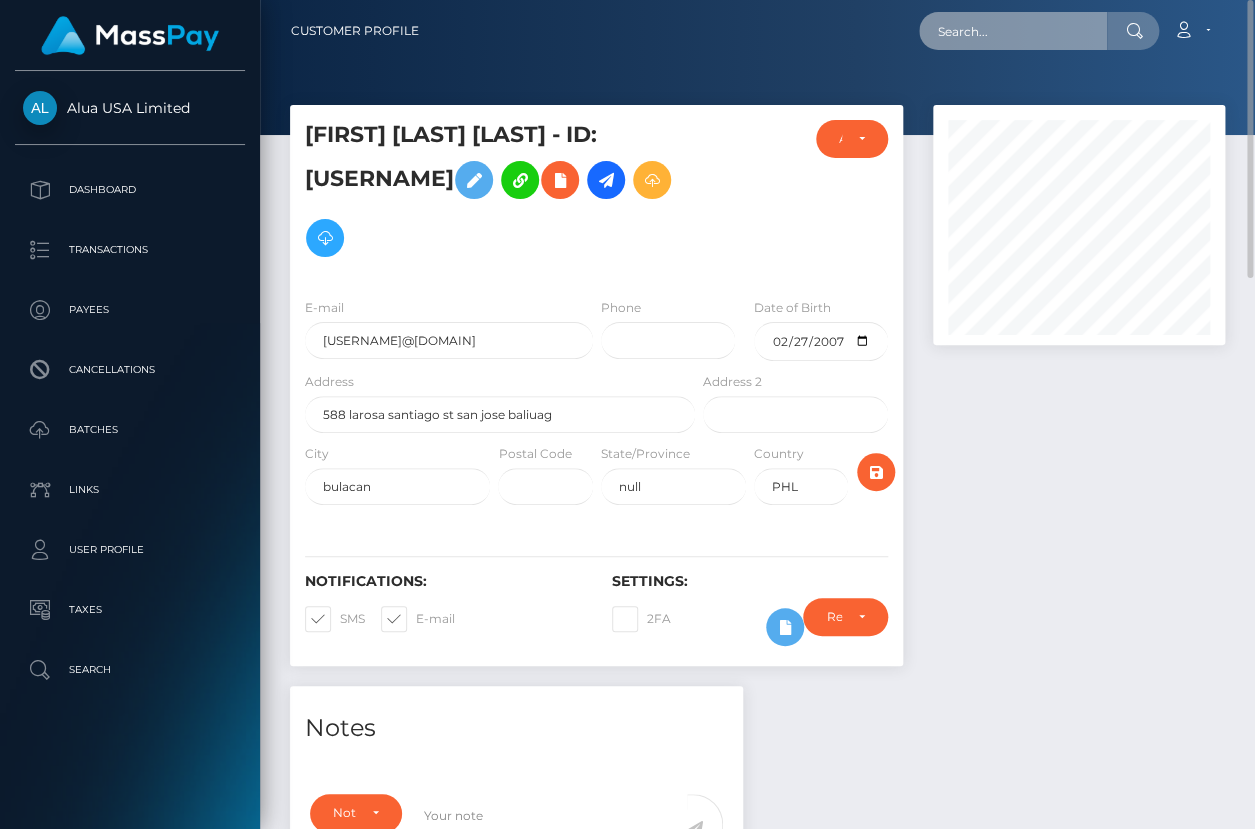click at bounding box center (1013, 31) 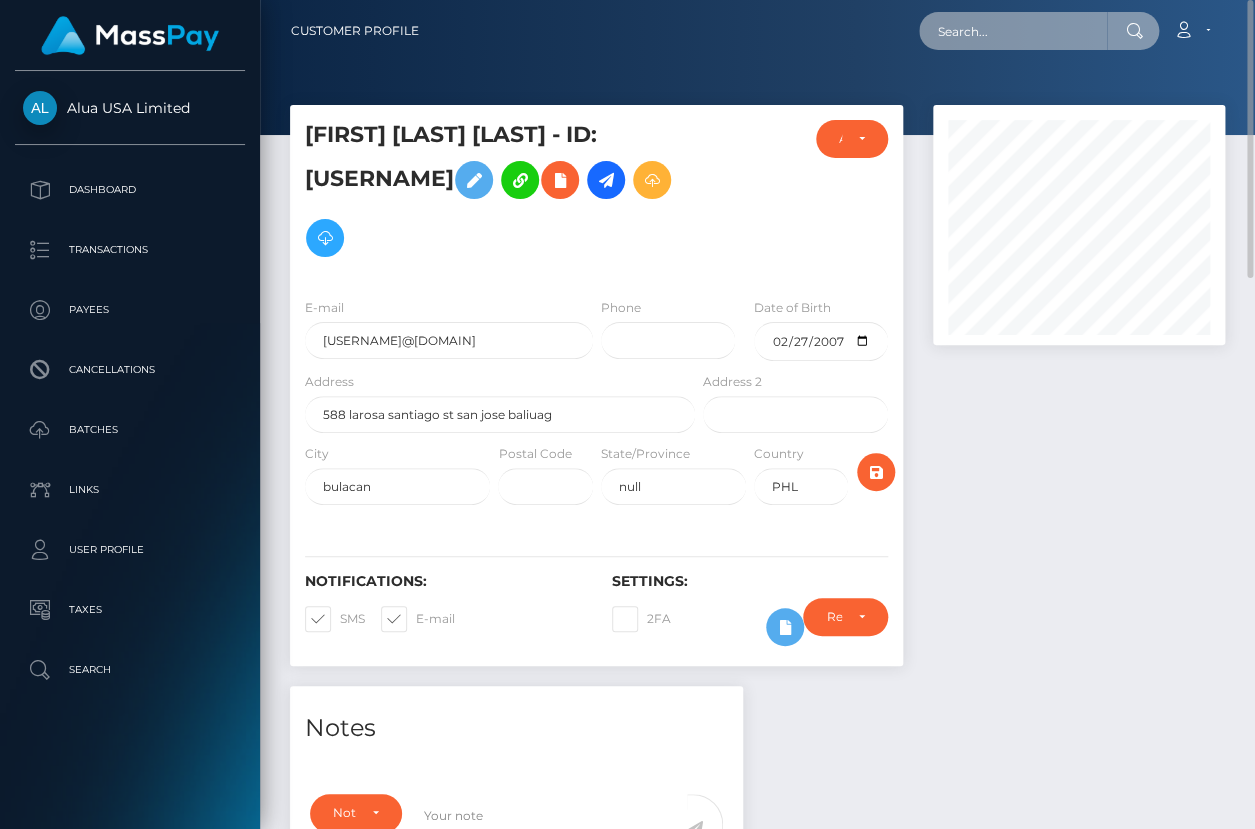 paste on "684c25900332a01d480534ed" 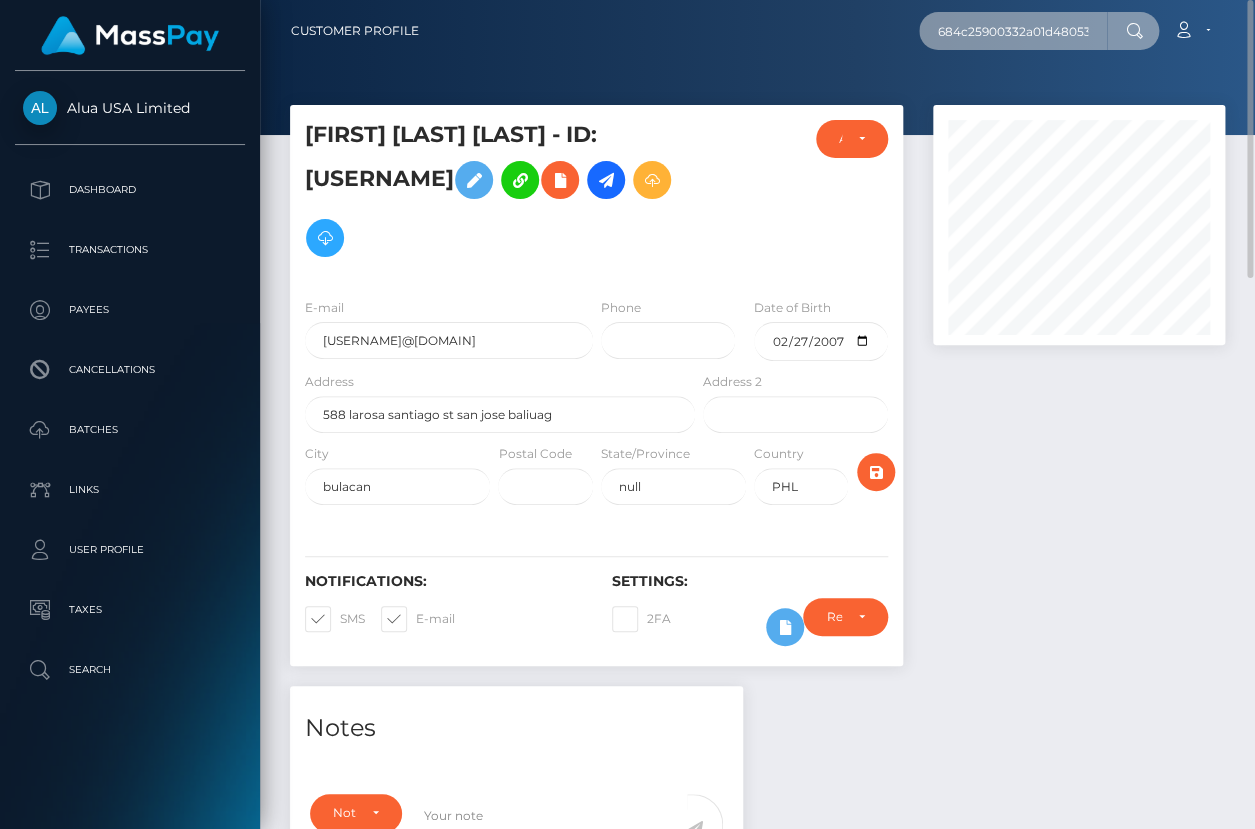 scroll, scrollTop: 0, scrollLeft: 20, axis: horizontal 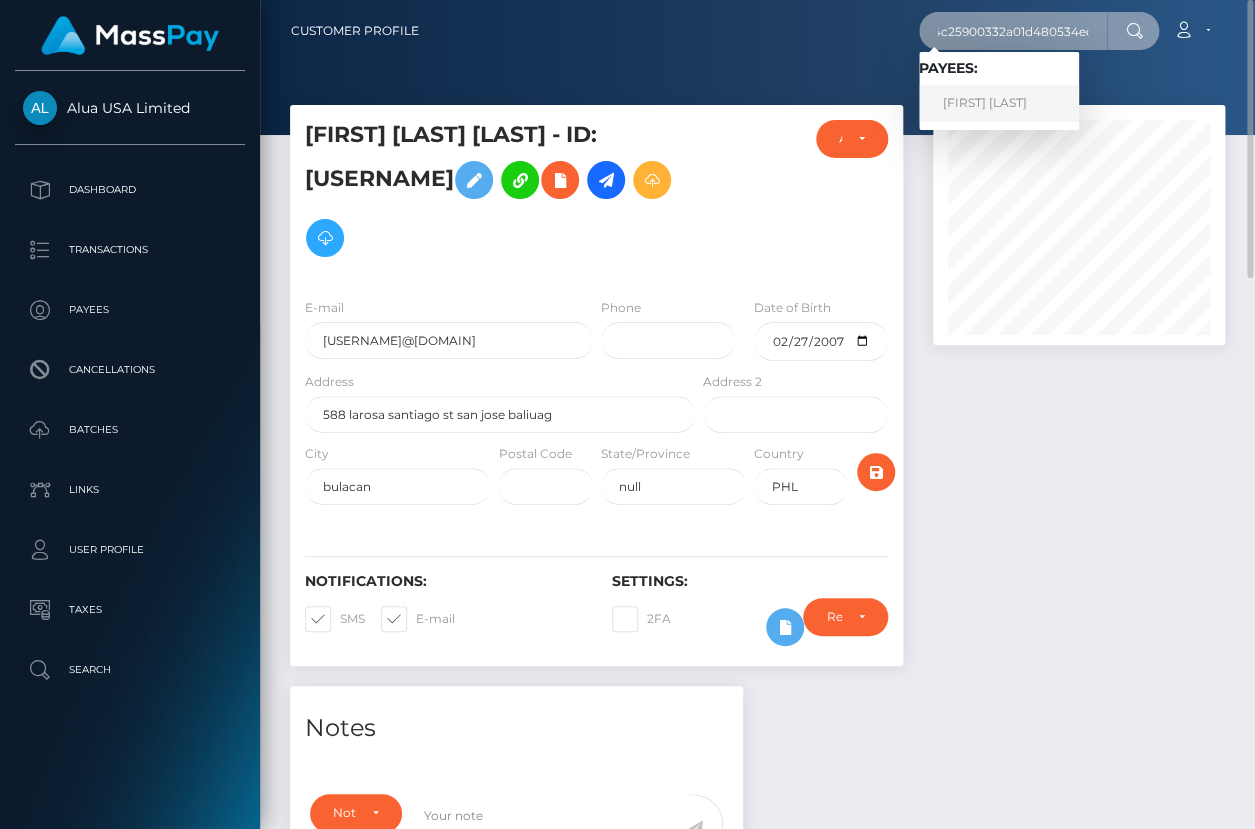 type on "684c25900332a01d480534ed" 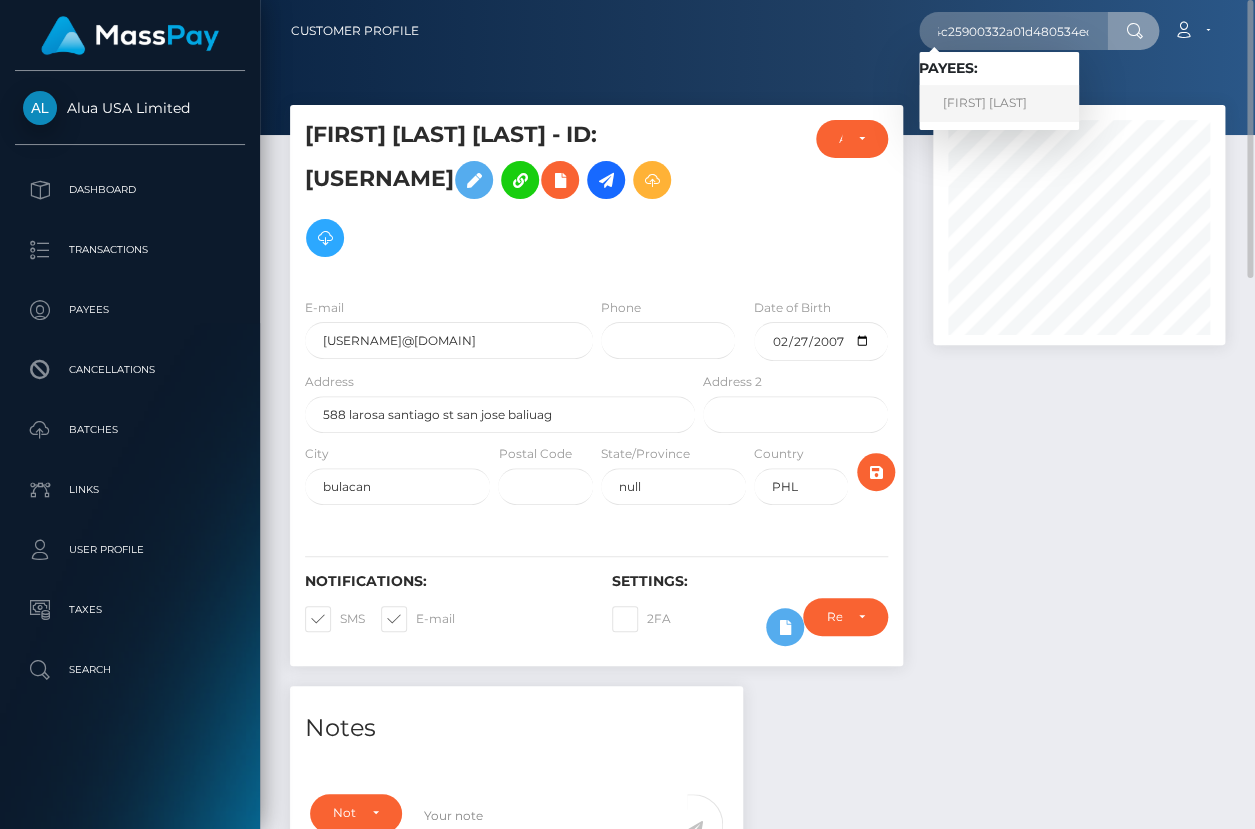 scroll, scrollTop: 0, scrollLeft: 0, axis: both 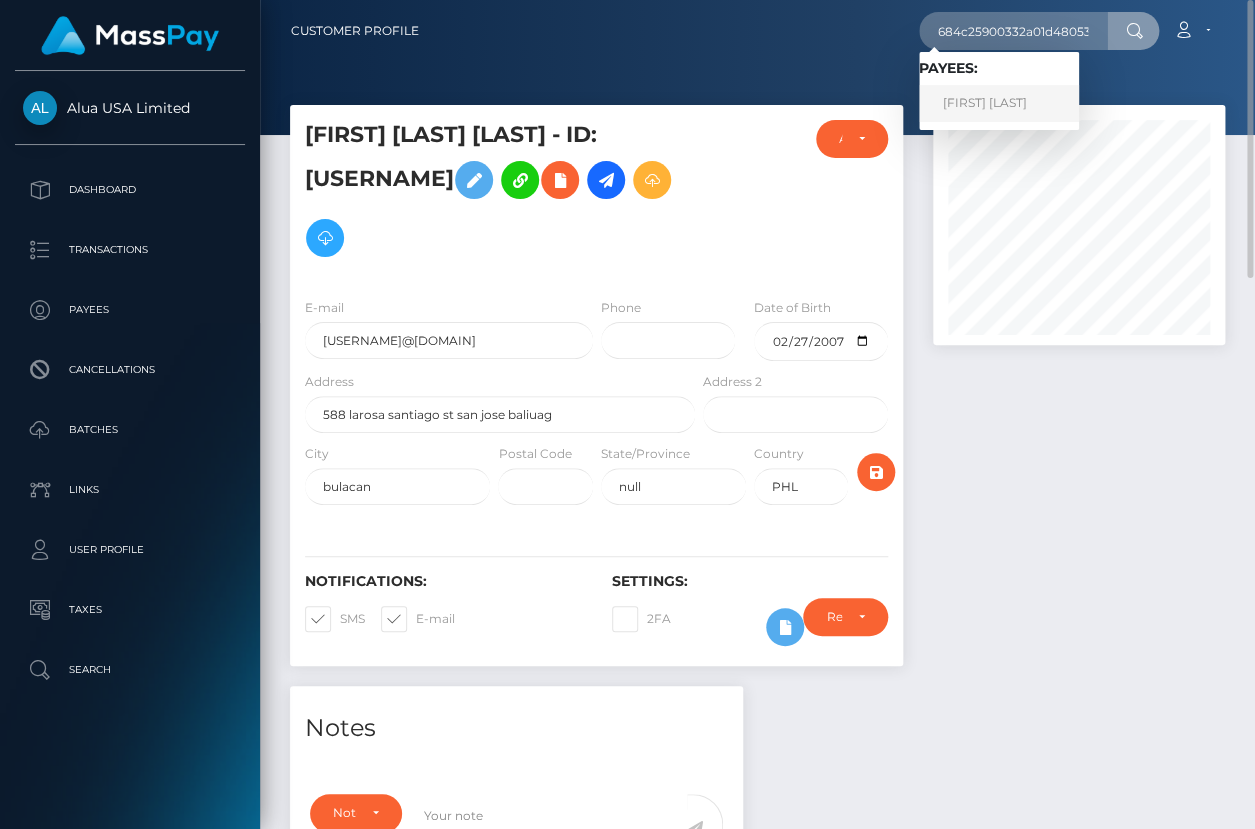 click on "Chris  Jatico" at bounding box center (999, 103) 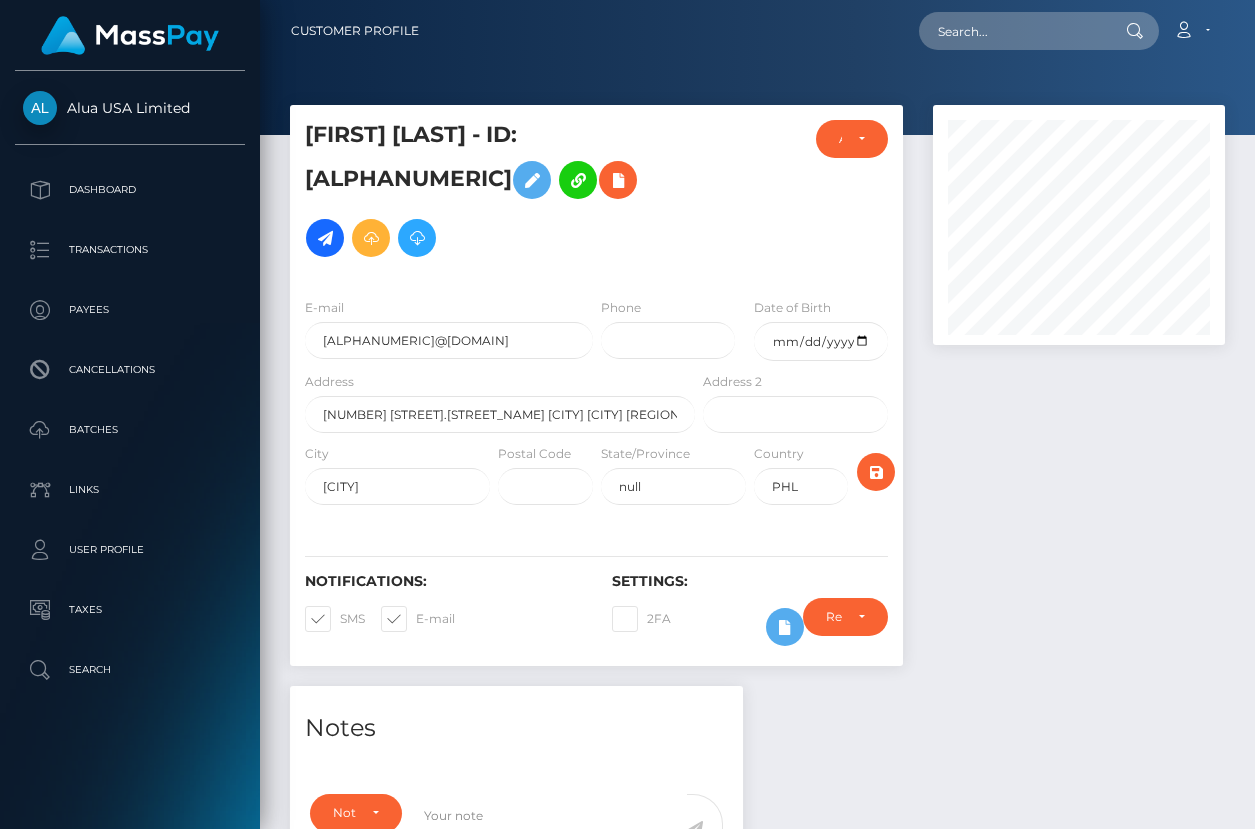 scroll, scrollTop: 0, scrollLeft: 0, axis: both 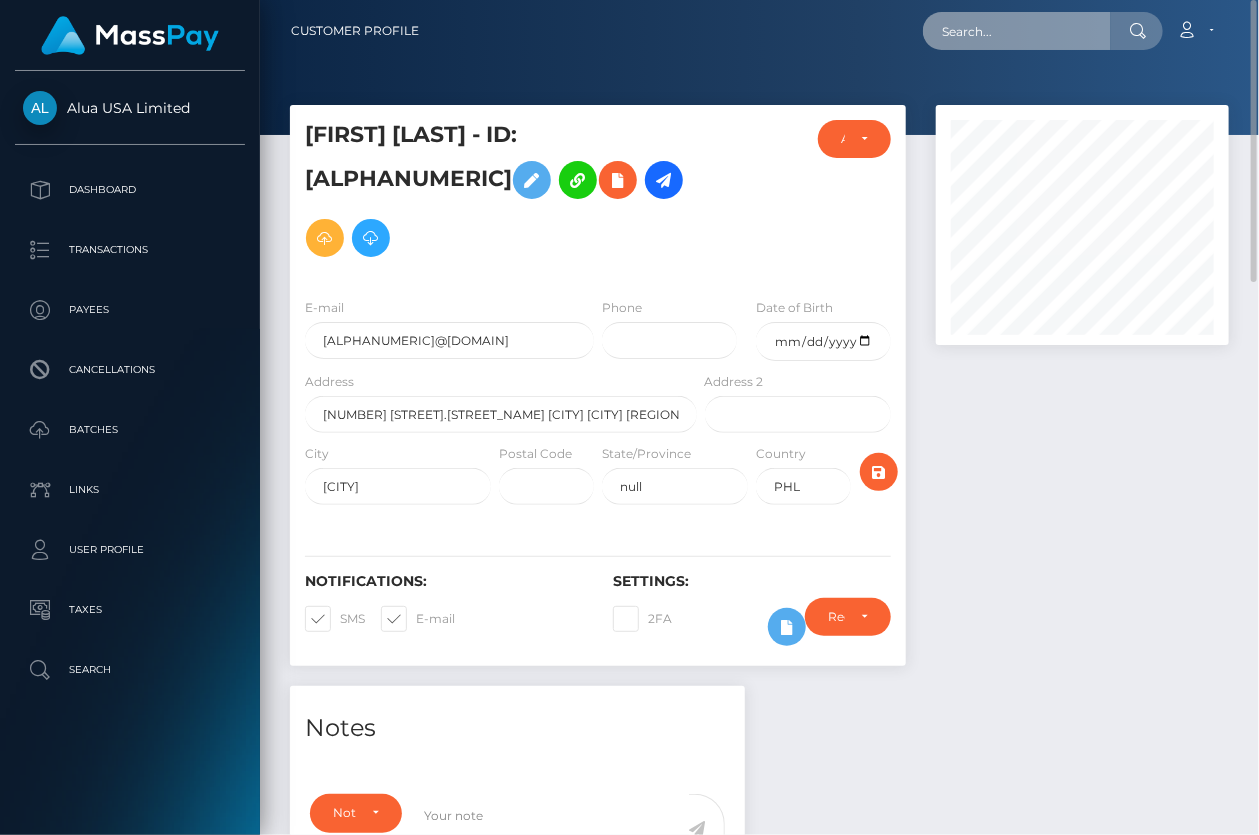 click at bounding box center [1017, 31] 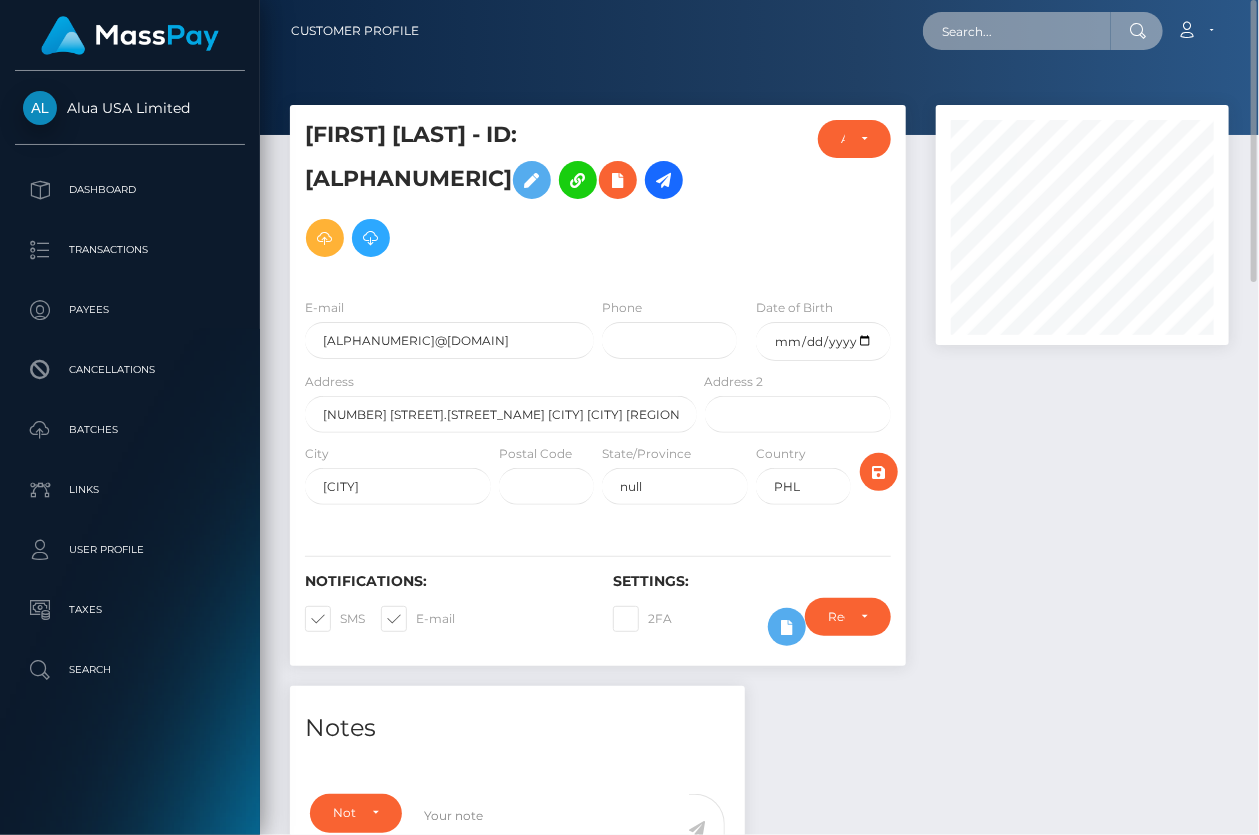 paste on "6880b6af1149ad9c590d5a9b" 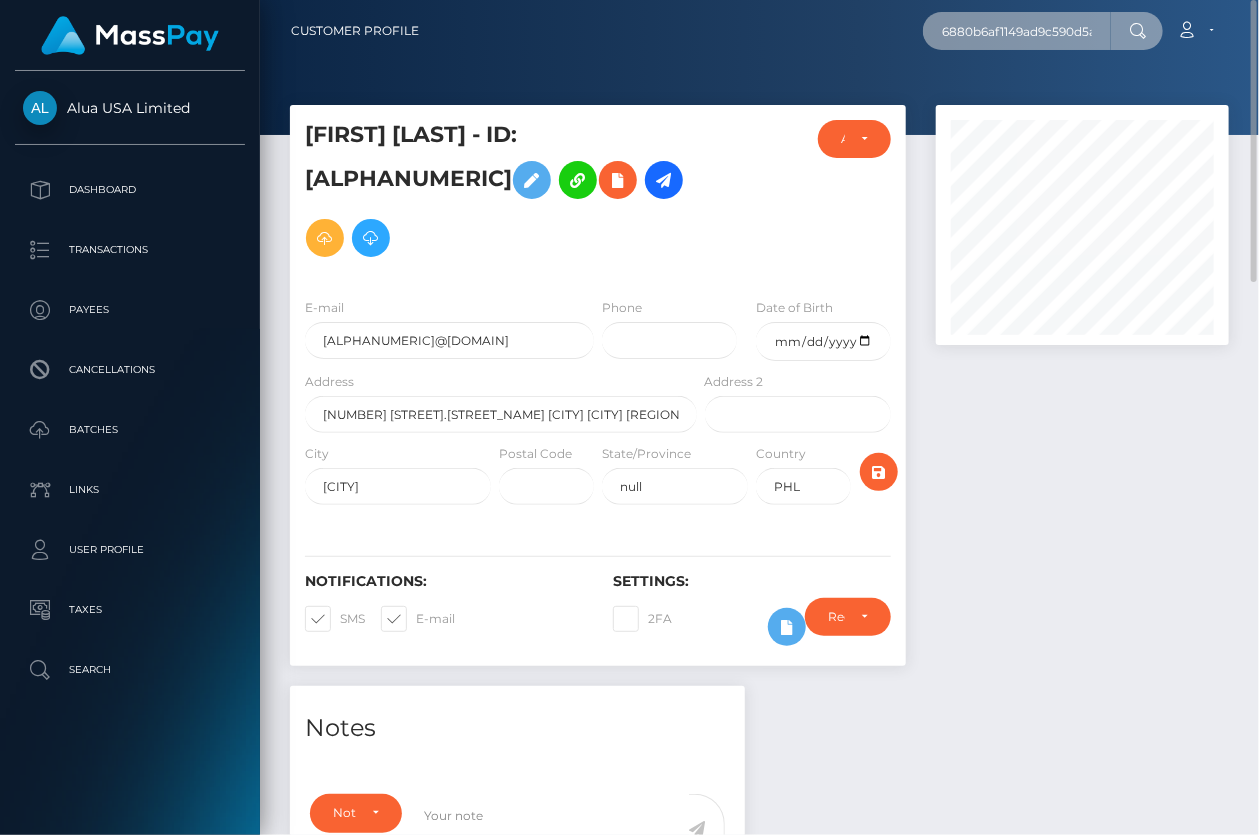 scroll, scrollTop: 0, scrollLeft: 16, axis: horizontal 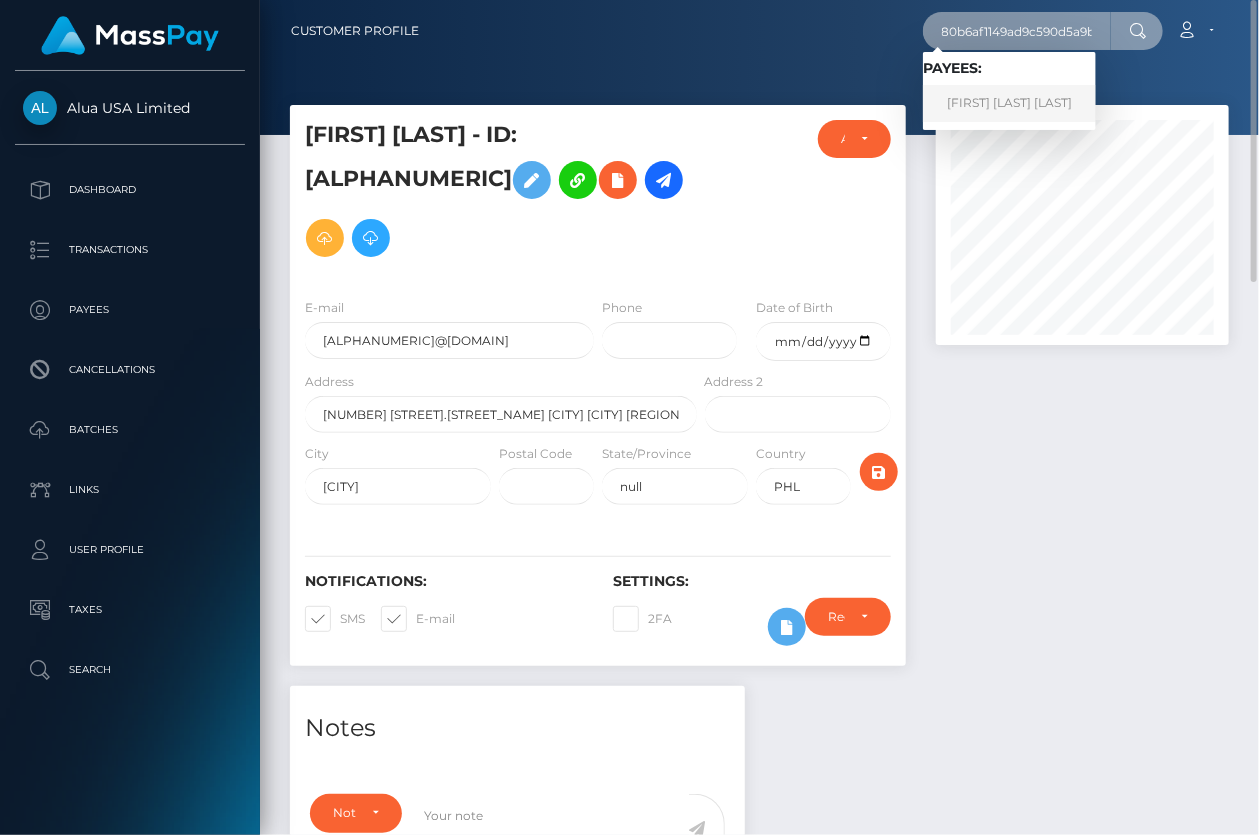 type on "6880b6af1149ad9c590d5a9b" 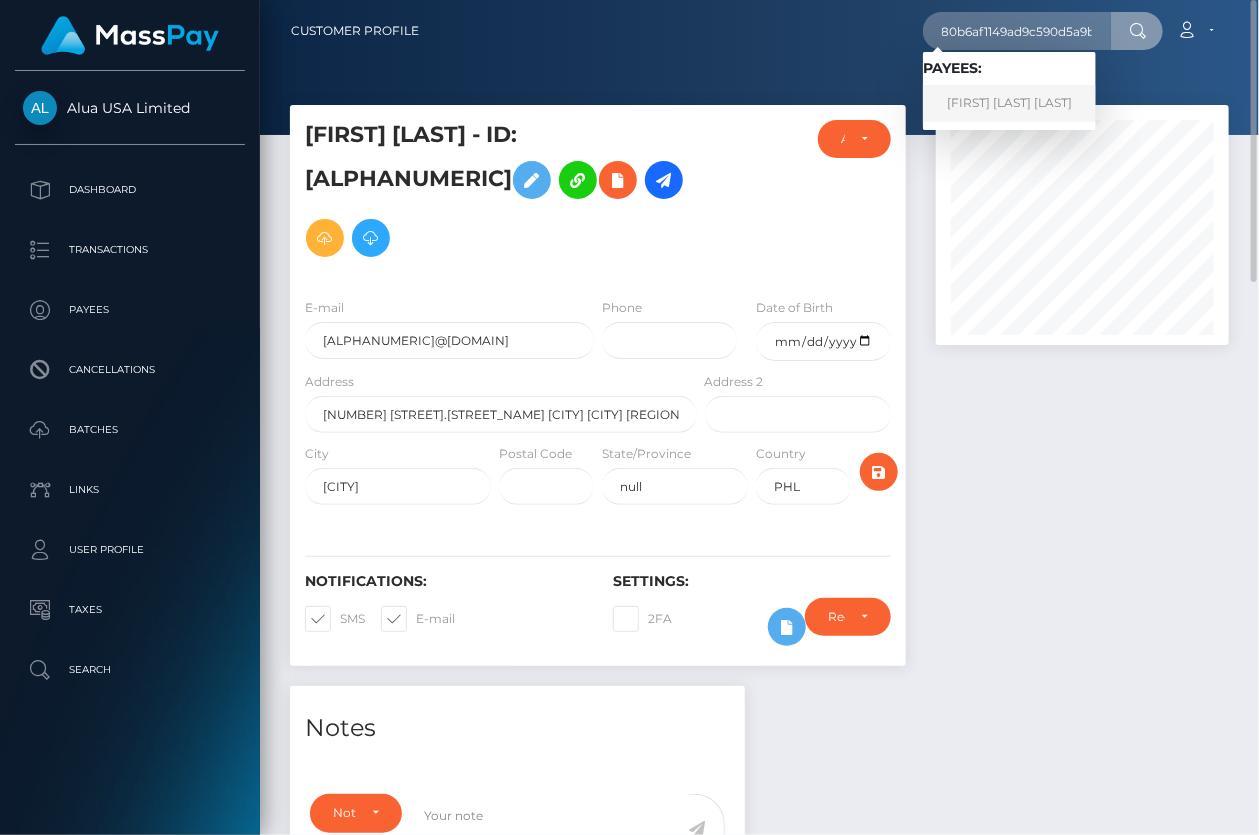 click on "tiffany luzy  dino" at bounding box center [1009, 103] 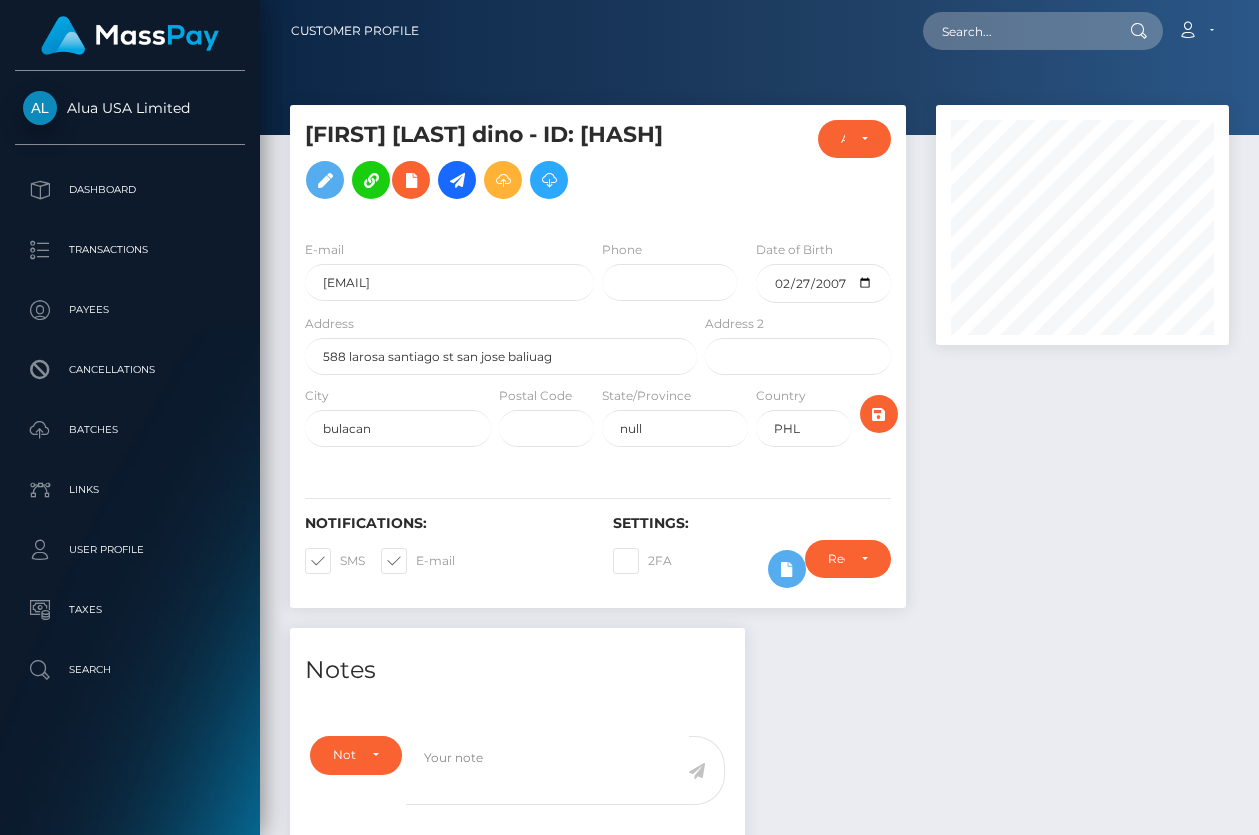 scroll, scrollTop: 0, scrollLeft: 0, axis: both 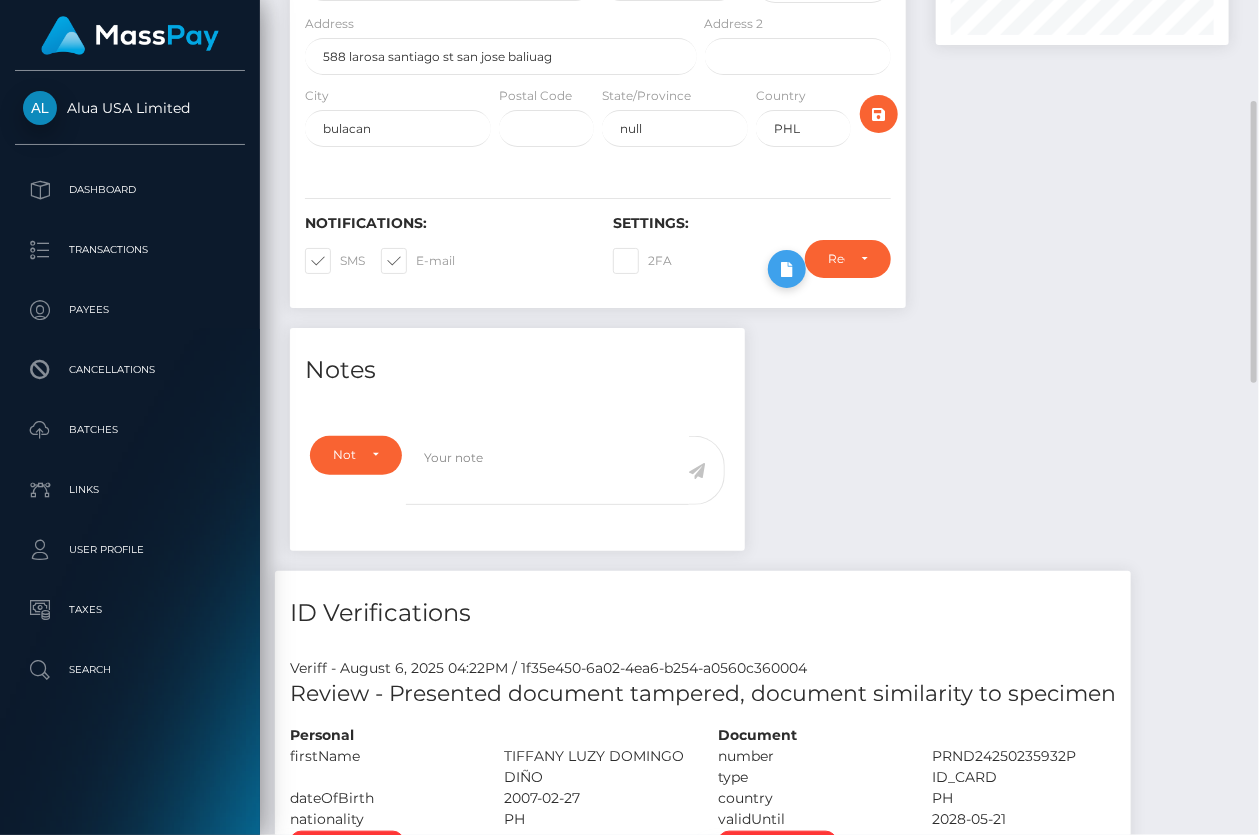 click at bounding box center [787, 269] 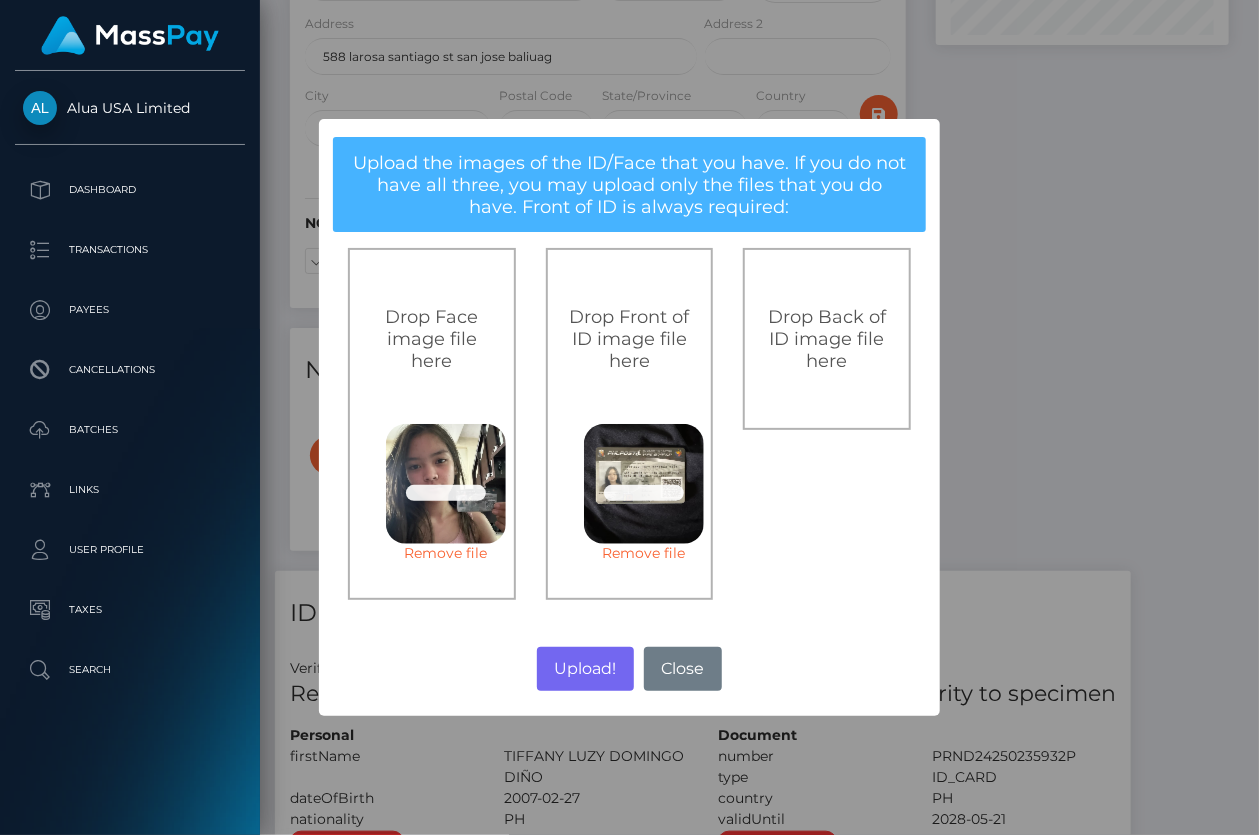click on "Drop Front of ID image file here" at bounding box center [630, 339] 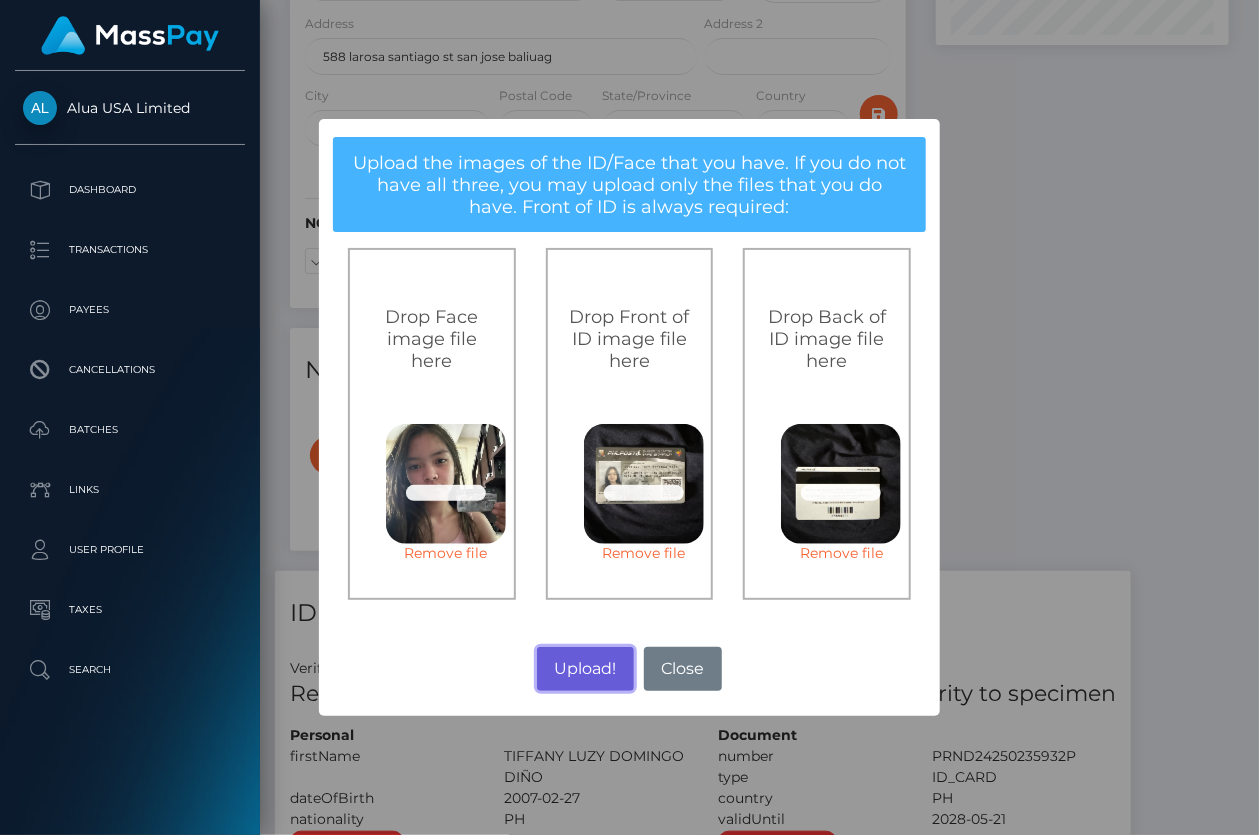 click on "Upload!" at bounding box center [585, 669] 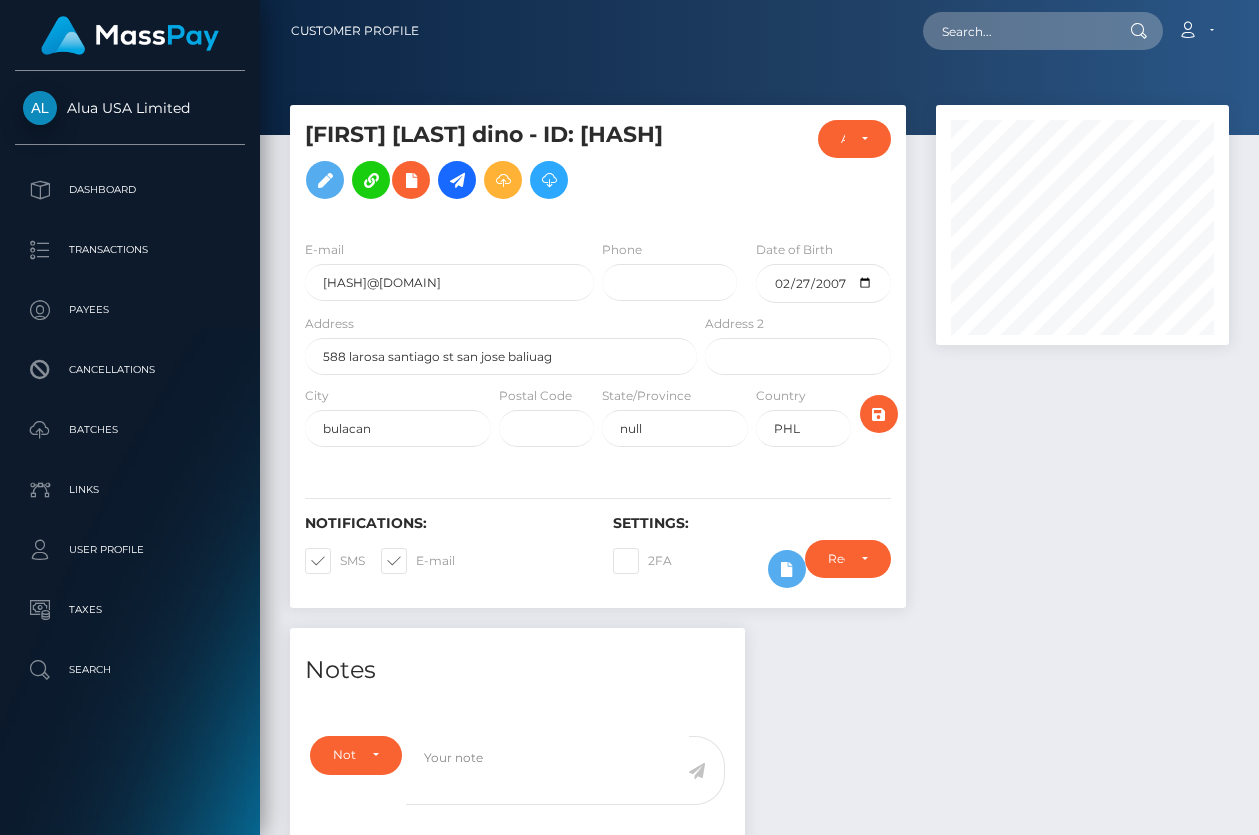 scroll, scrollTop: 0, scrollLeft: 0, axis: both 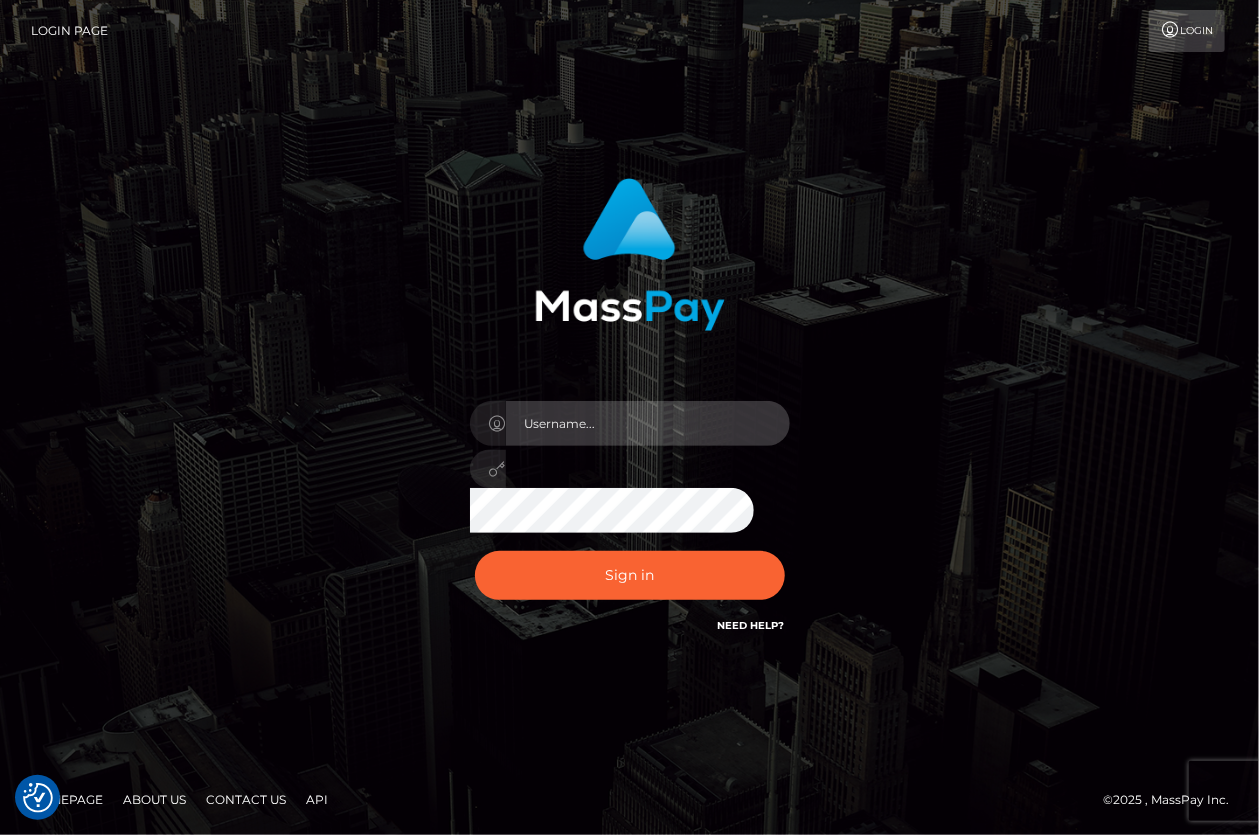 type on "aluasupport" 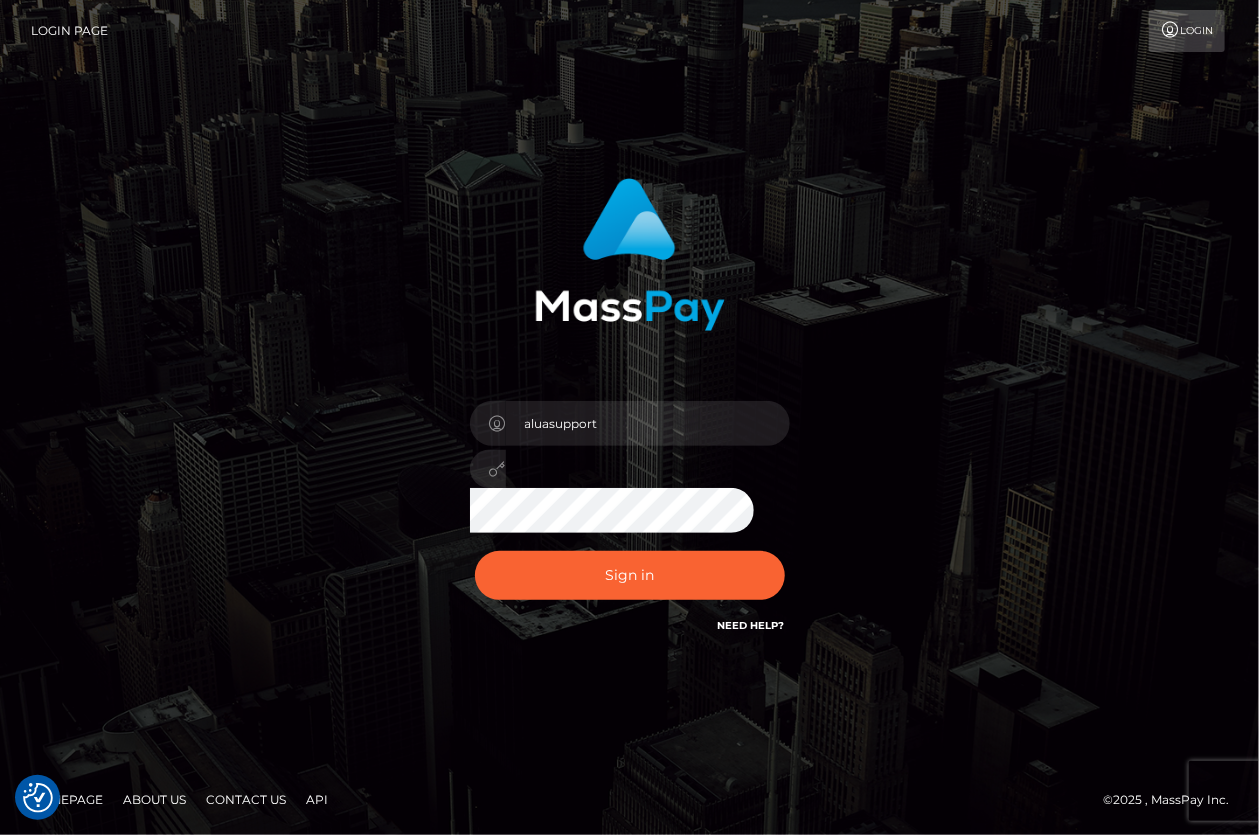 click on "aluasupport
Sign in" at bounding box center (630, 417) 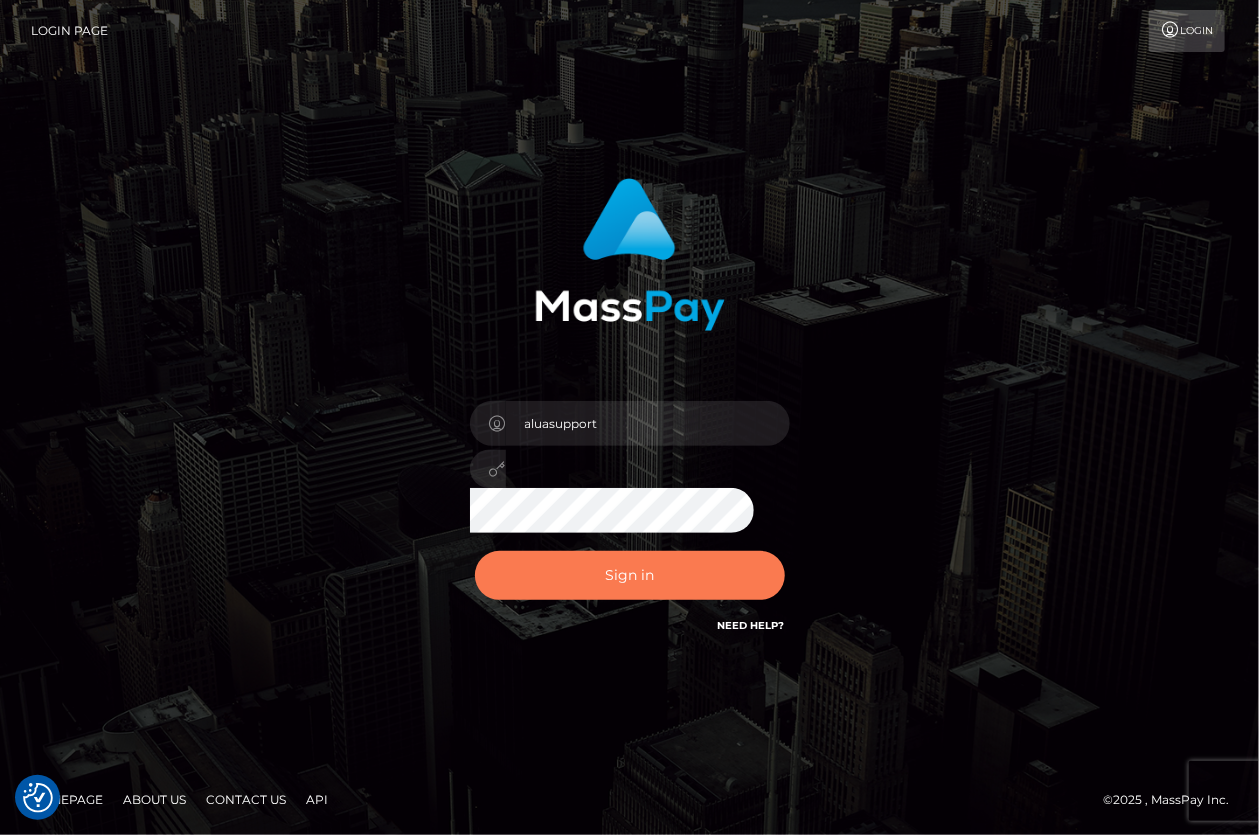 click on "Sign in" at bounding box center [630, 575] 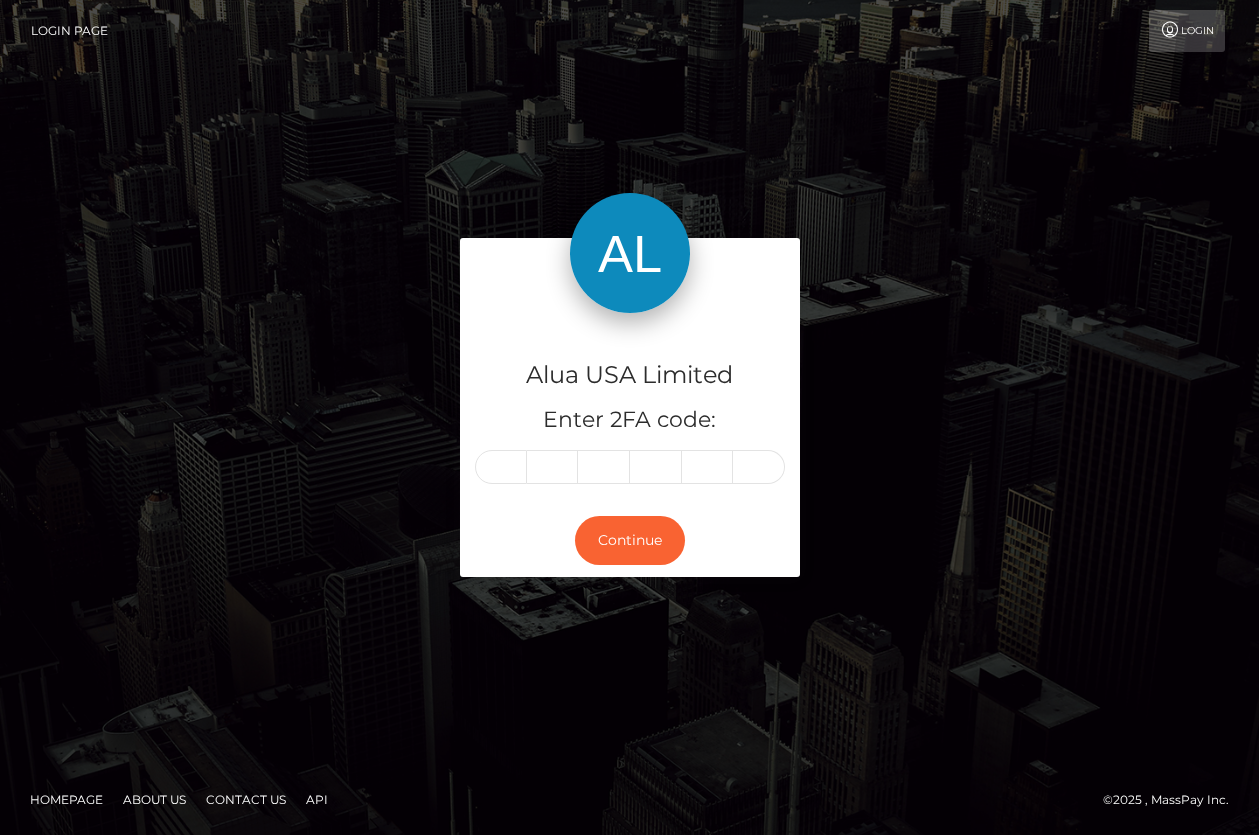 scroll, scrollTop: 0, scrollLeft: 0, axis: both 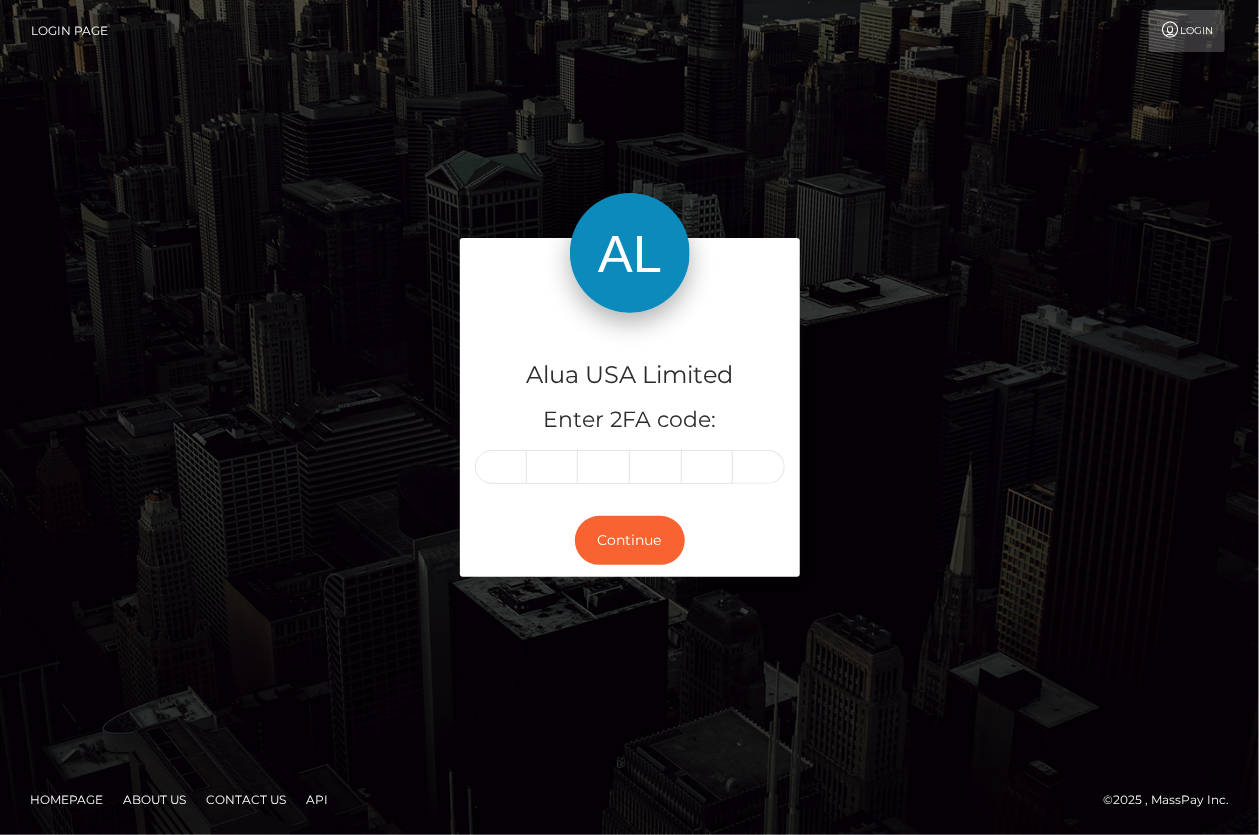 click at bounding box center (501, 467) 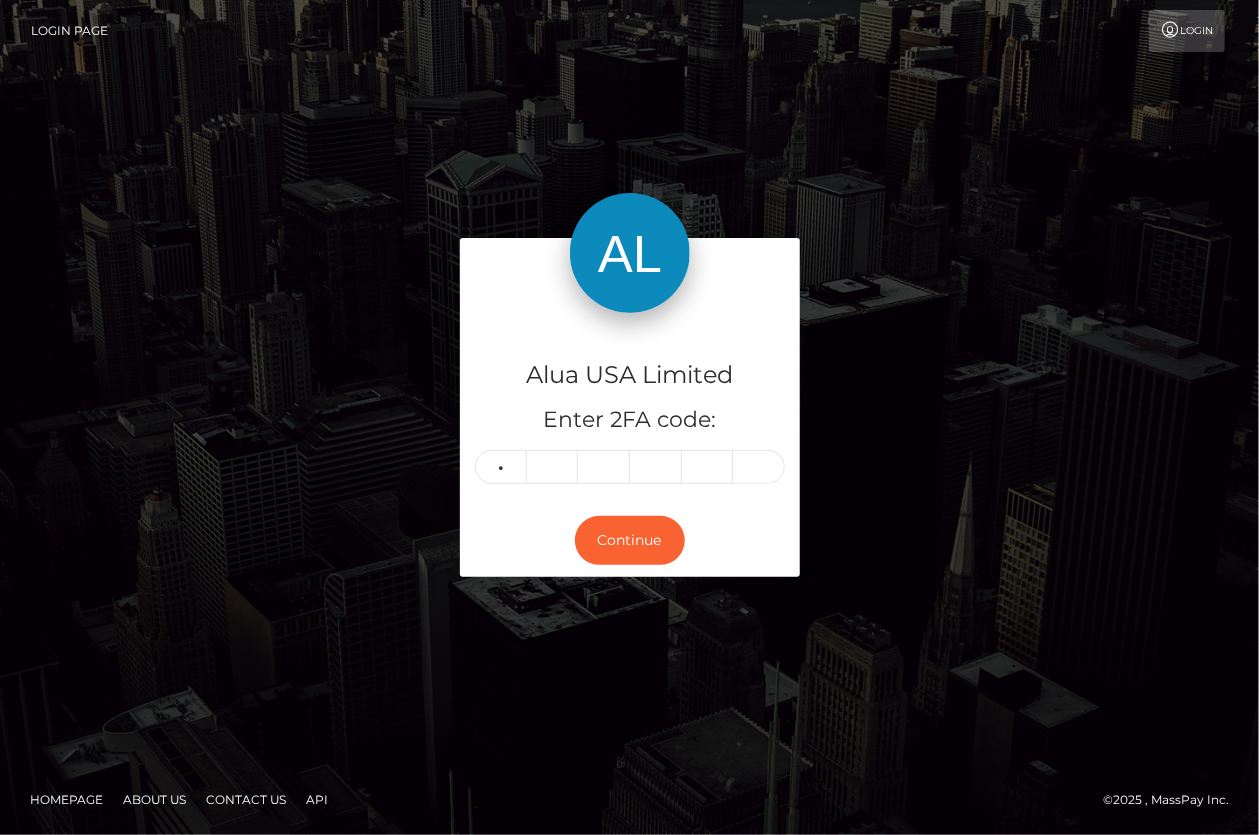 type on "7" 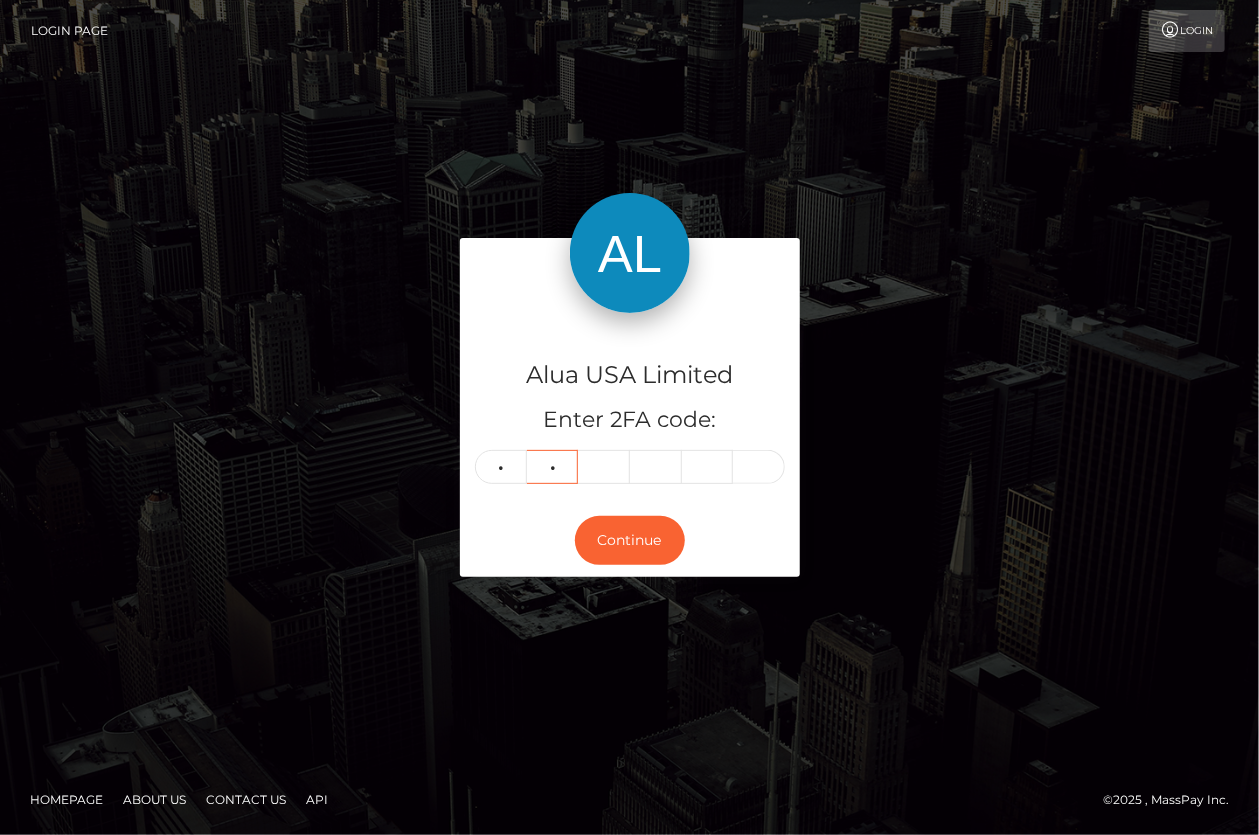 type on "4" 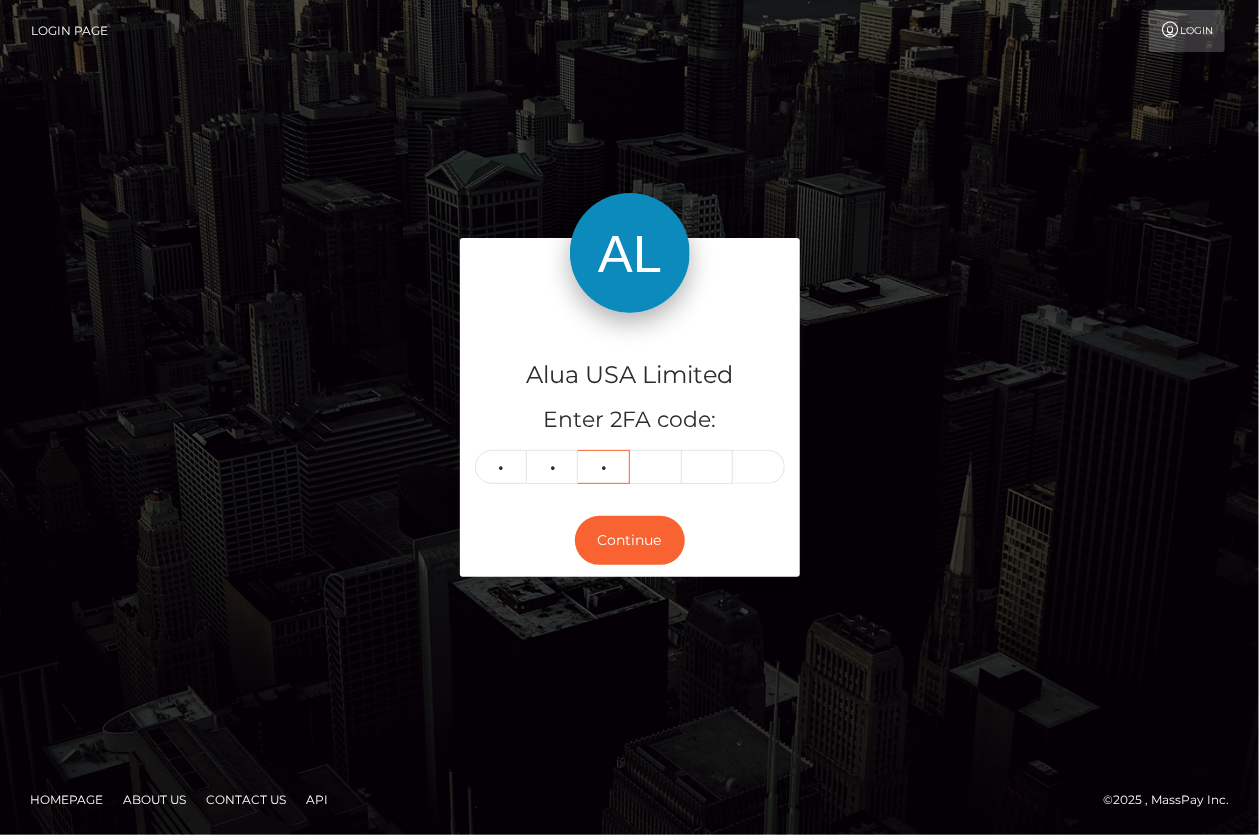 type on "8" 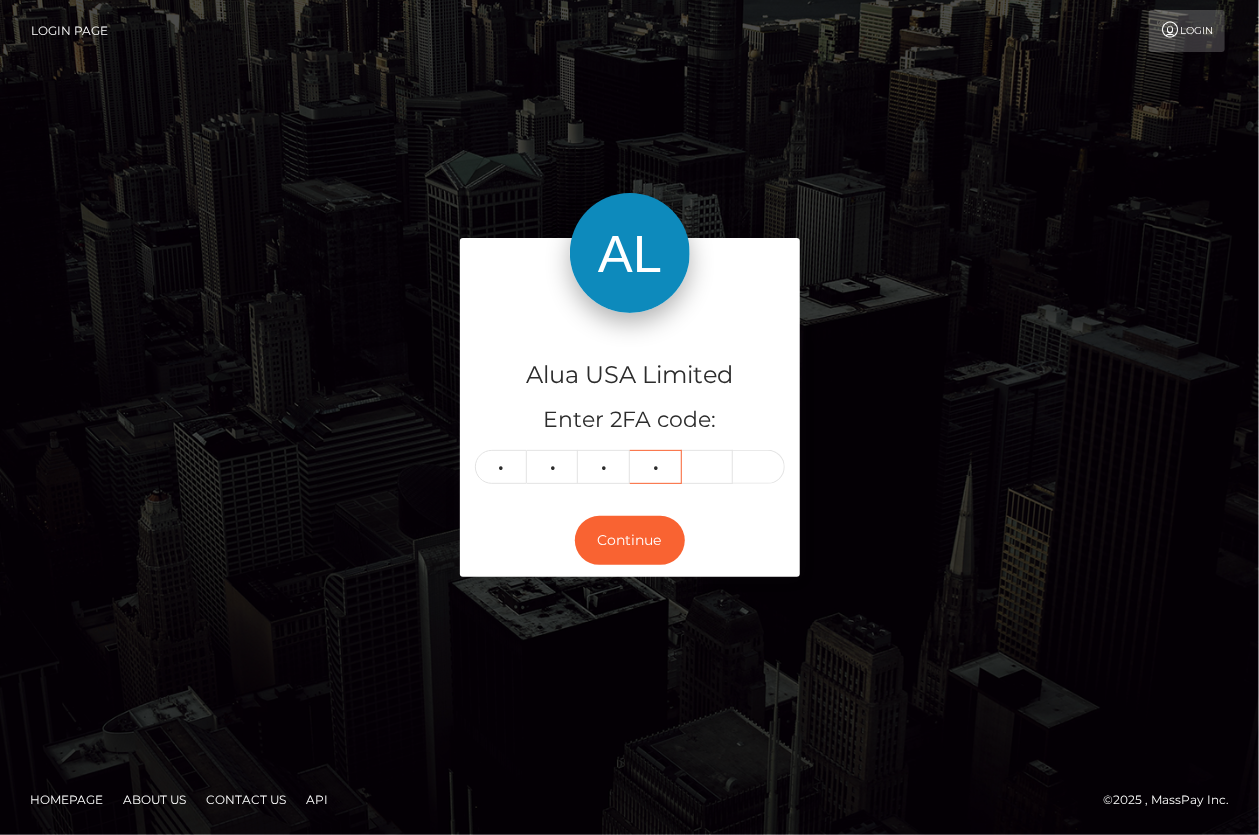 type on "9" 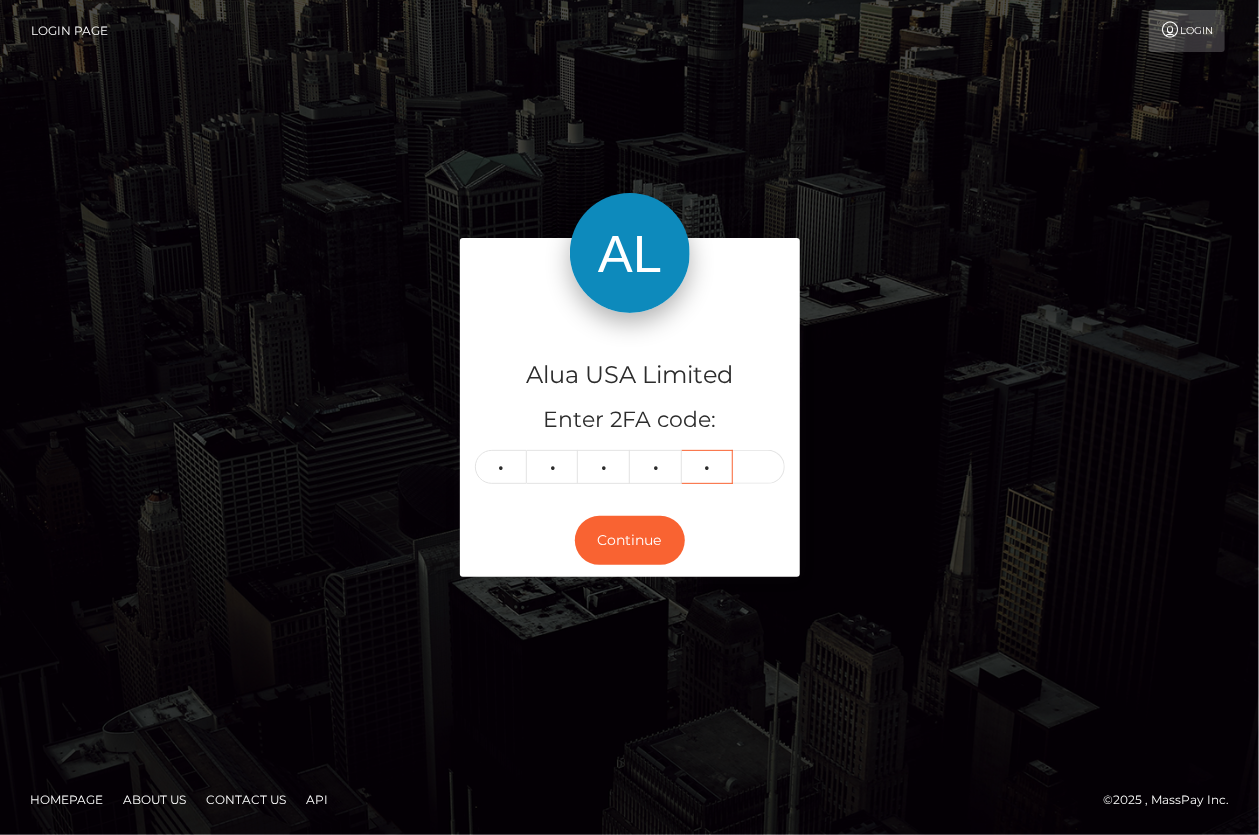 type on "4" 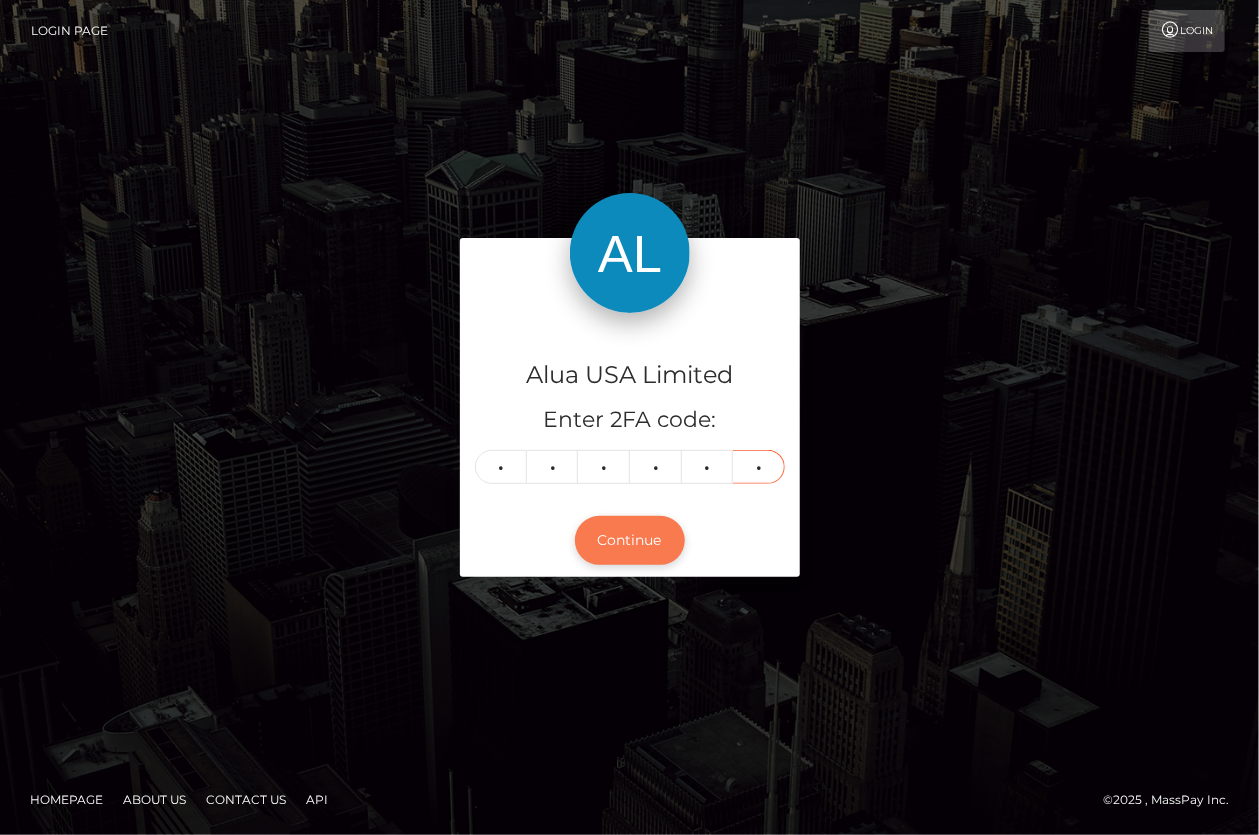 type on "2" 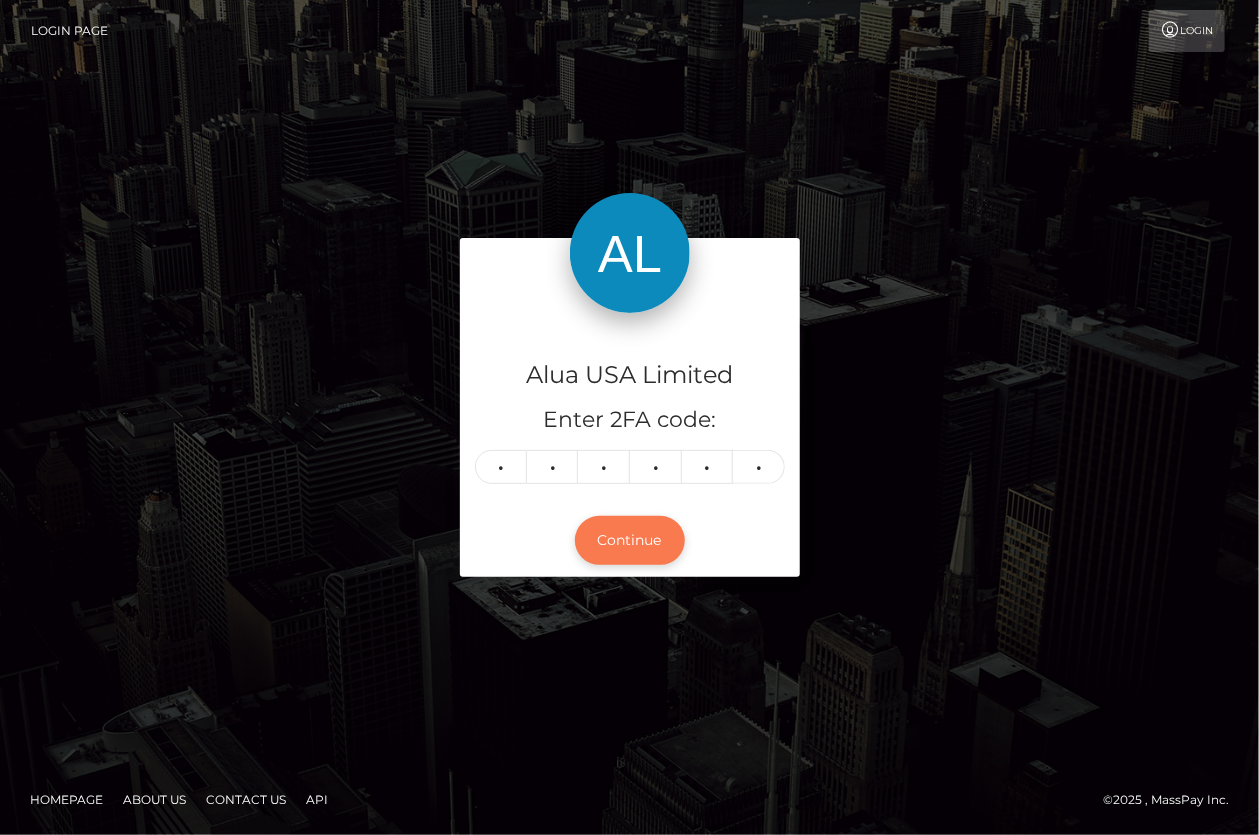 click on "Continue" at bounding box center [630, 540] 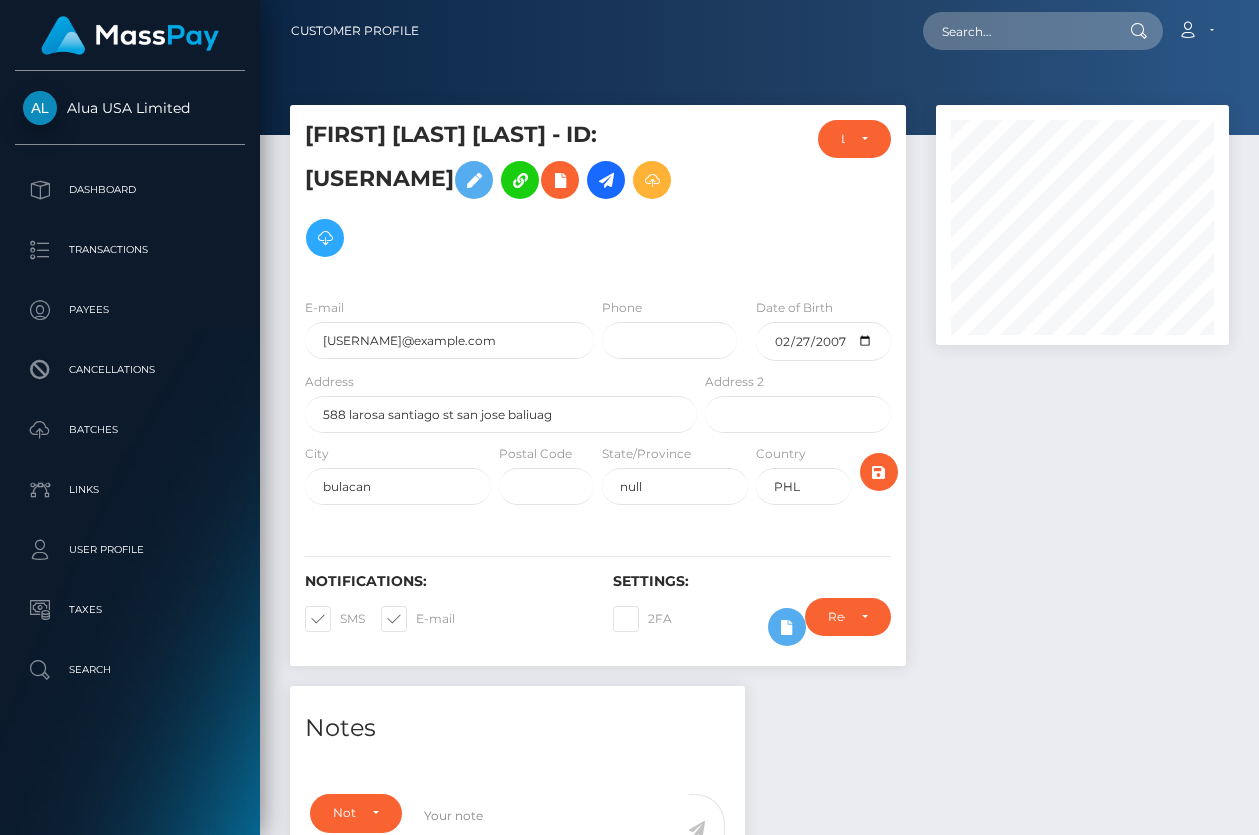 scroll, scrollTop: 0, scrollLeft: 0, axis: both 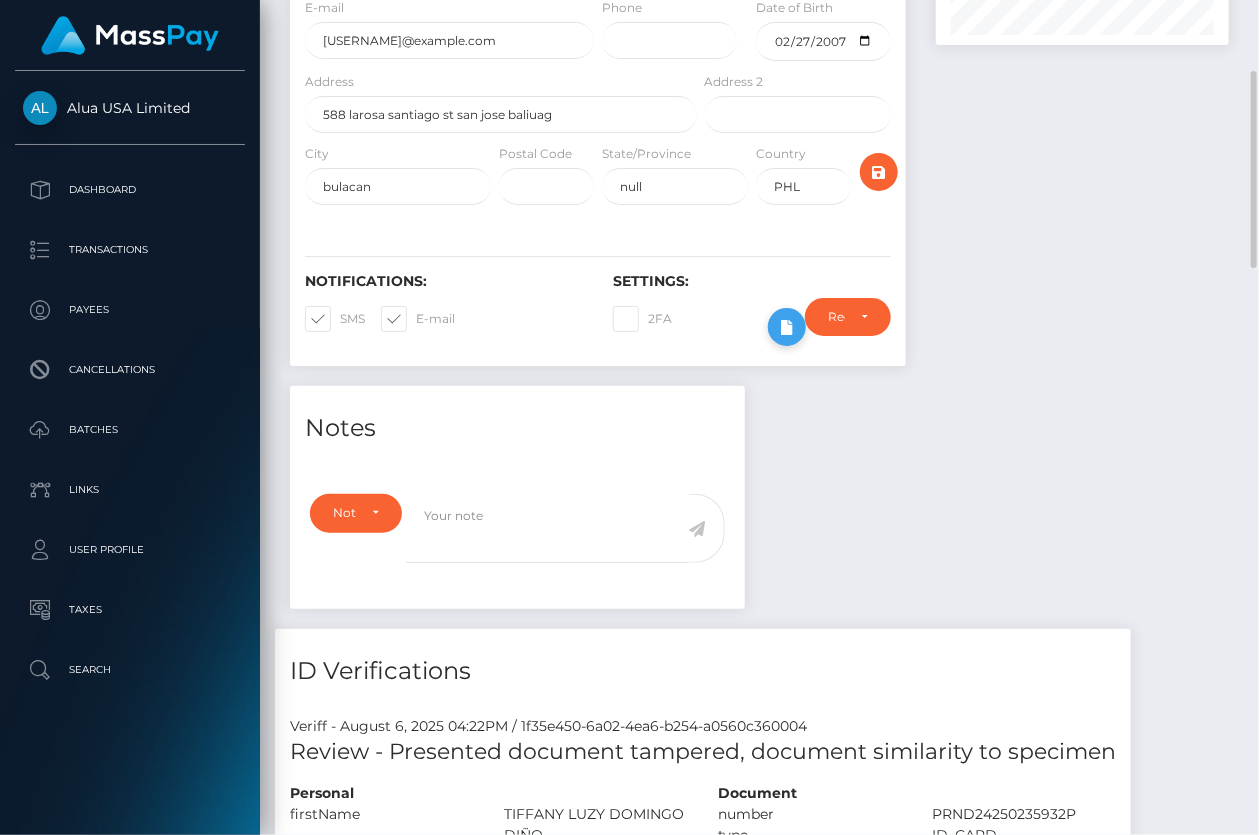 click at bounding box center (787, 327) 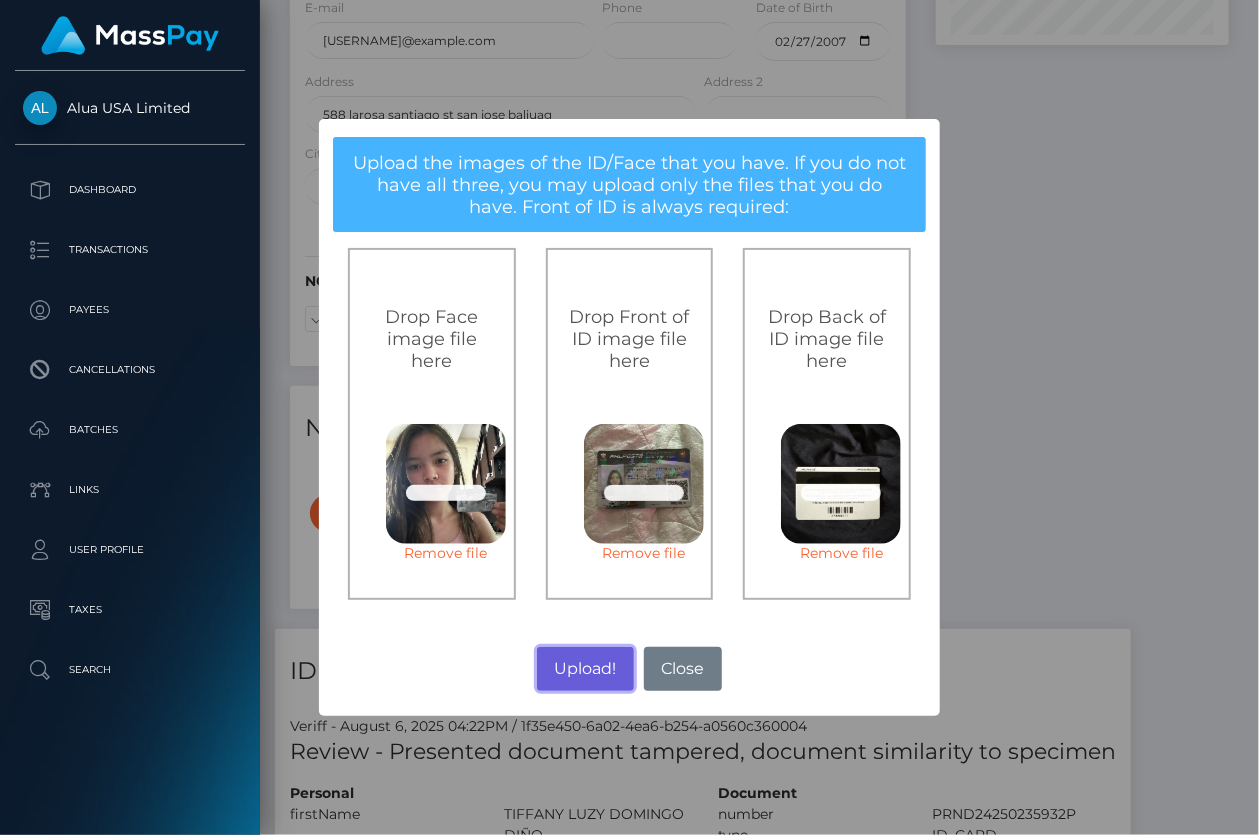 click on "Upload!" at bounding box center [585, 669] 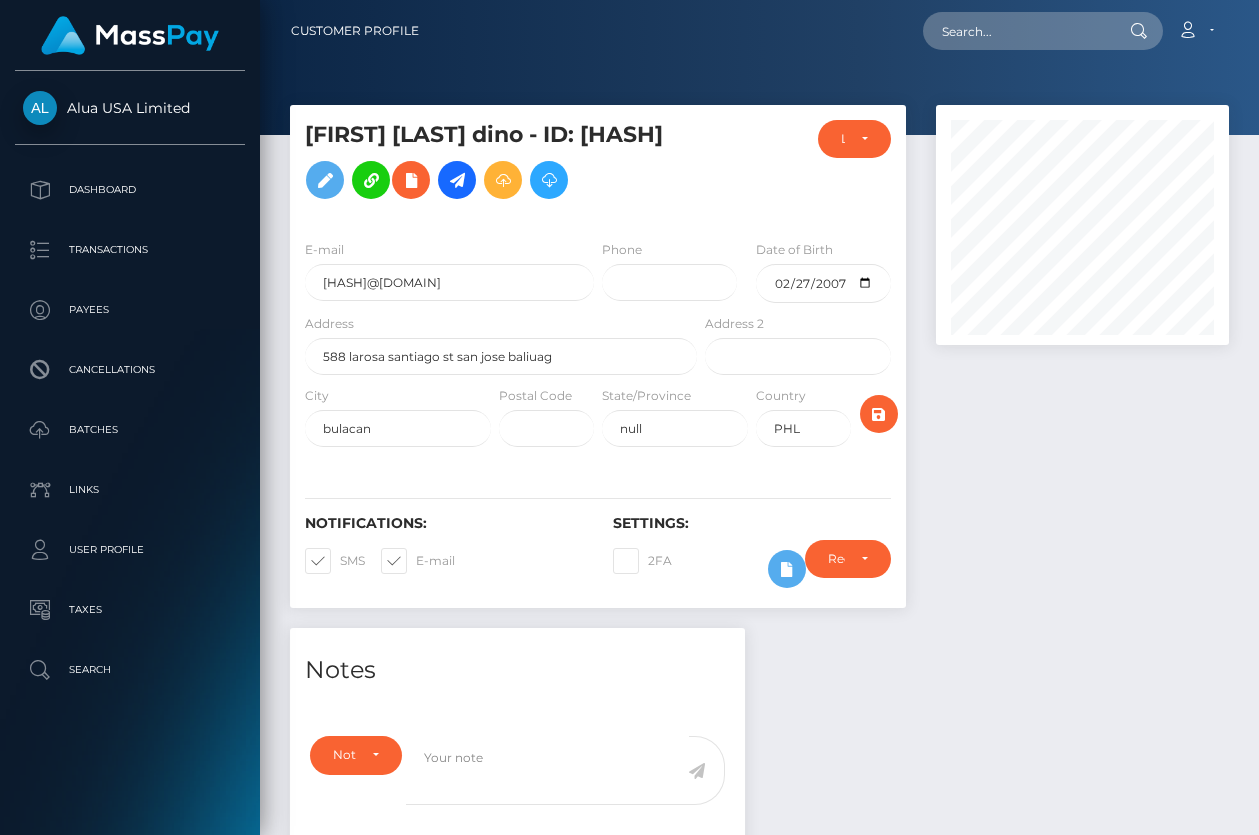 scroll, scrollTop: 0, scrollLeft: 0, axis: both 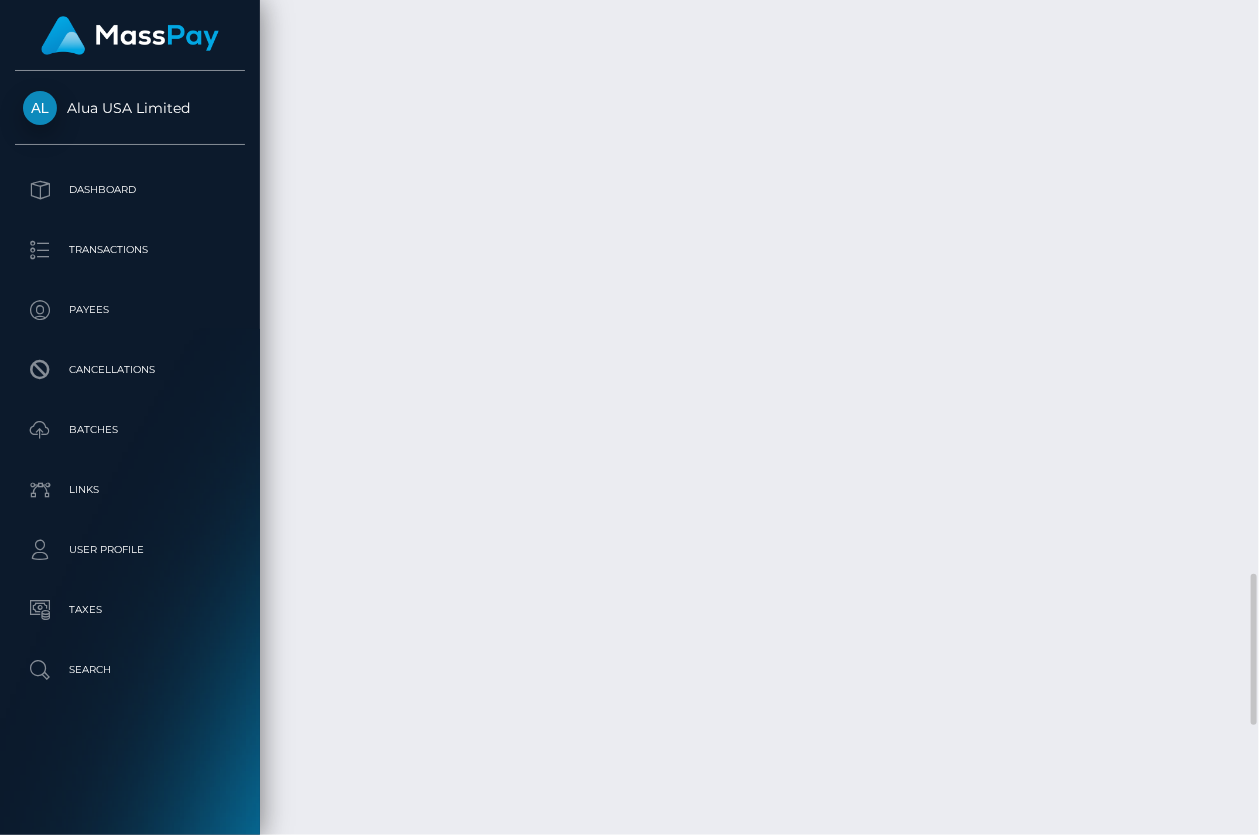 click on "firstName" at bounding box center [382, -1481] 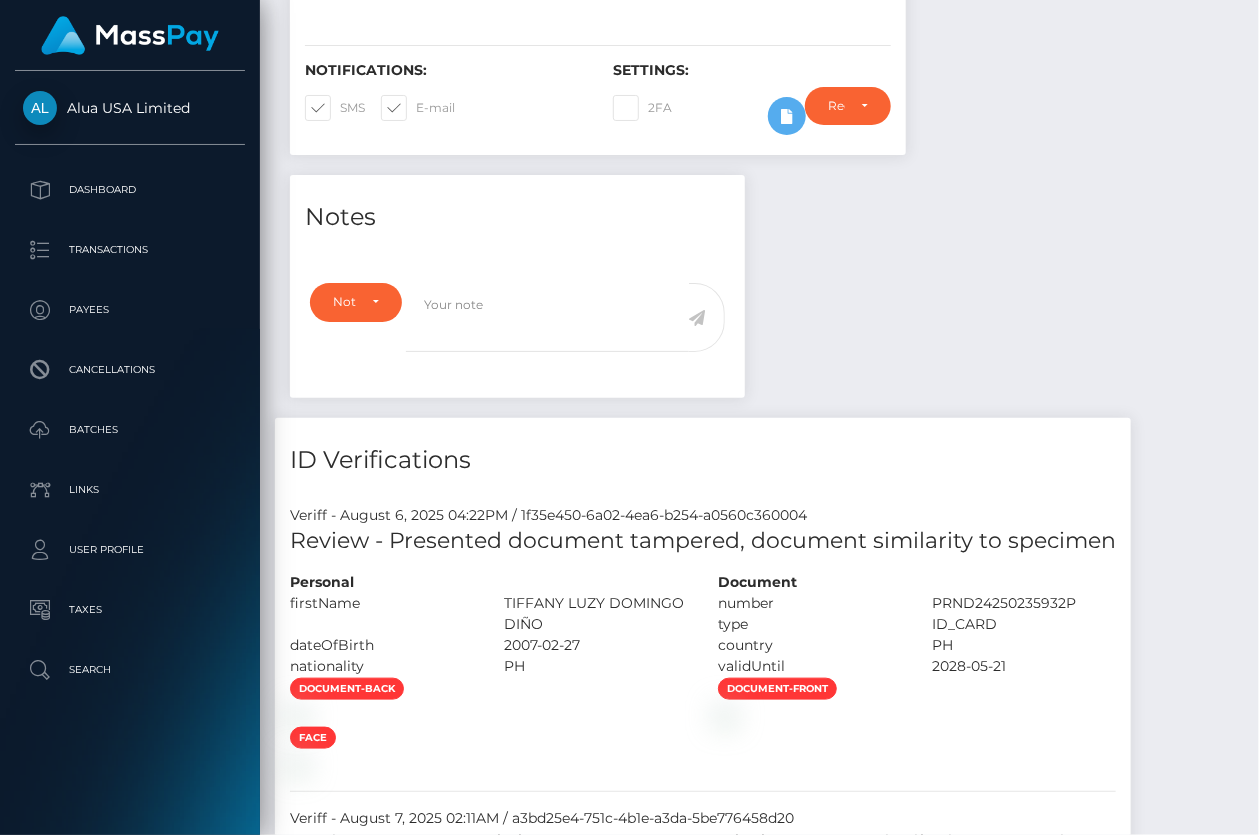 scroll, scrollTop: 153, scrollLeft: 0, axis: vertical 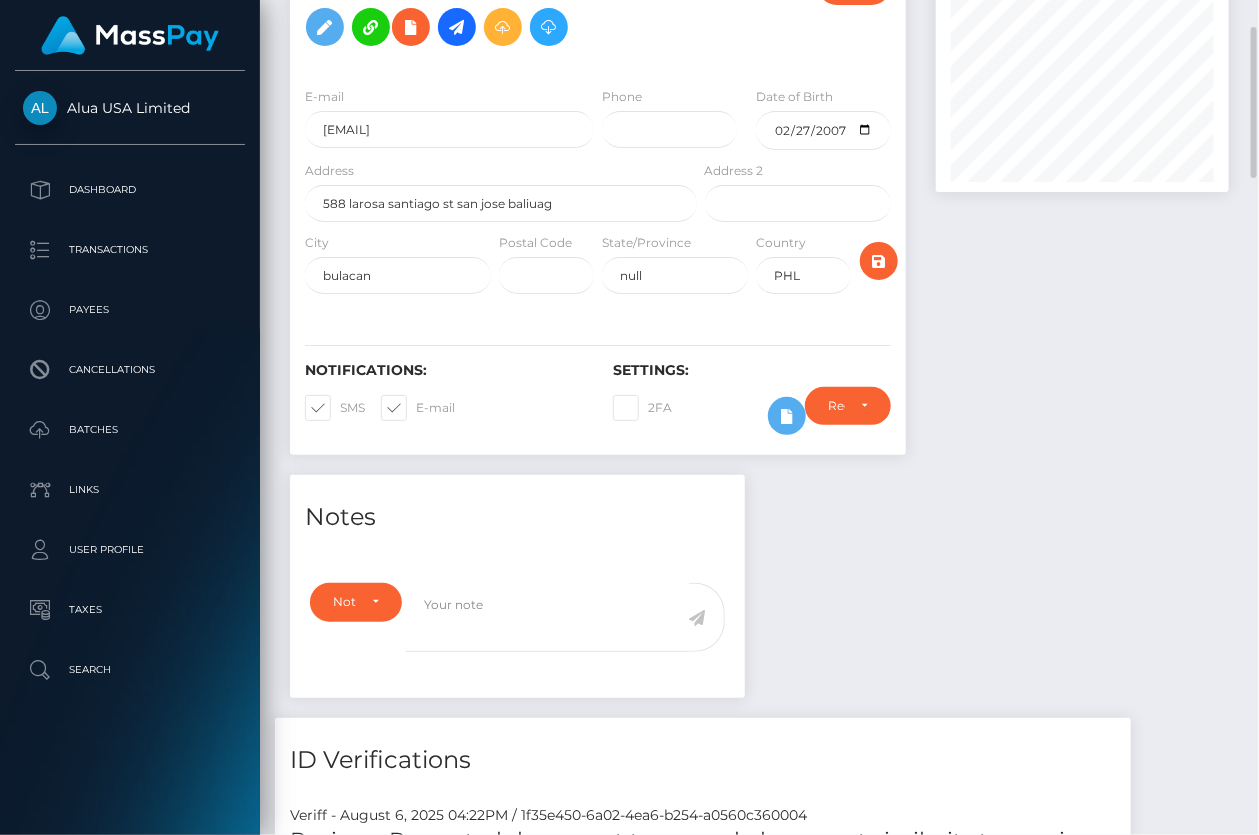 click on "Require ID/Selfie Verification
Do
not
require
Paid by
payee
Require ID/Selfie Verification" at bounding box center (847, 416) 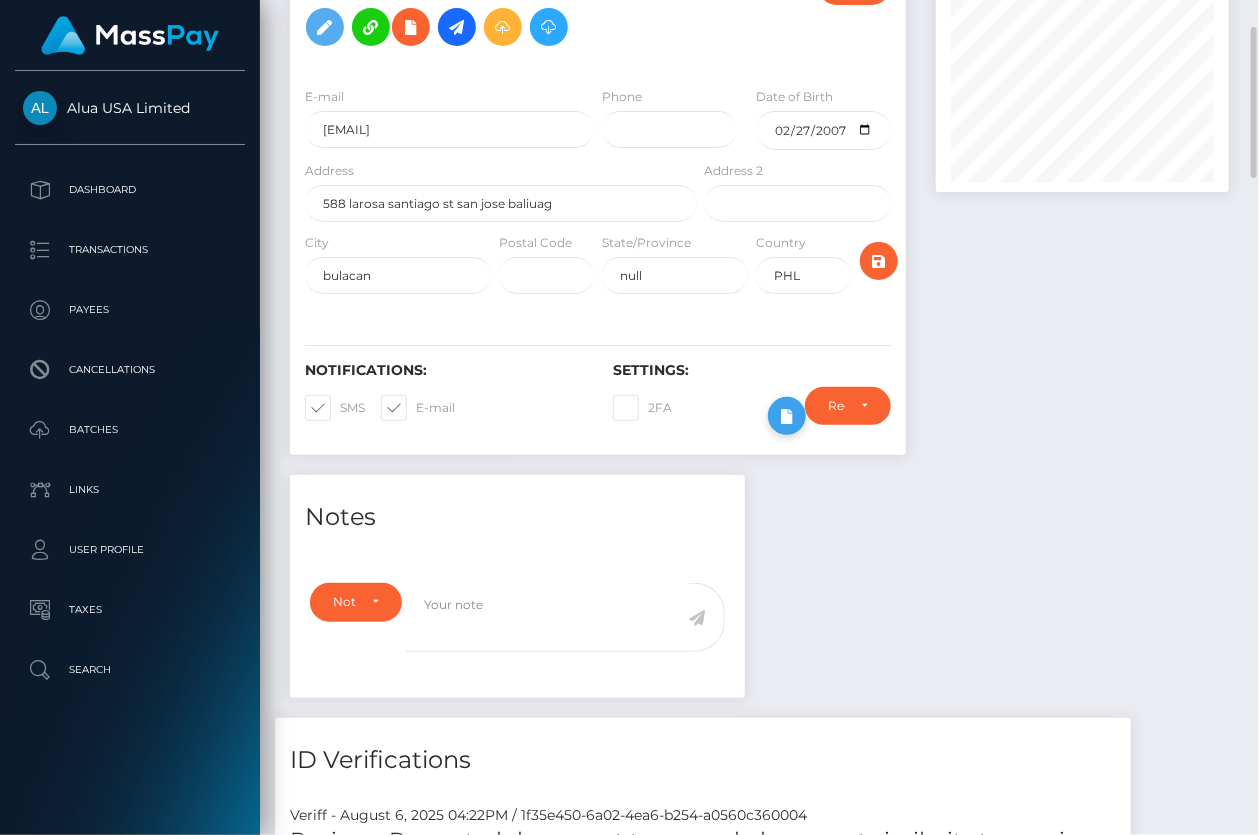 click at bounding box center [787, 416] 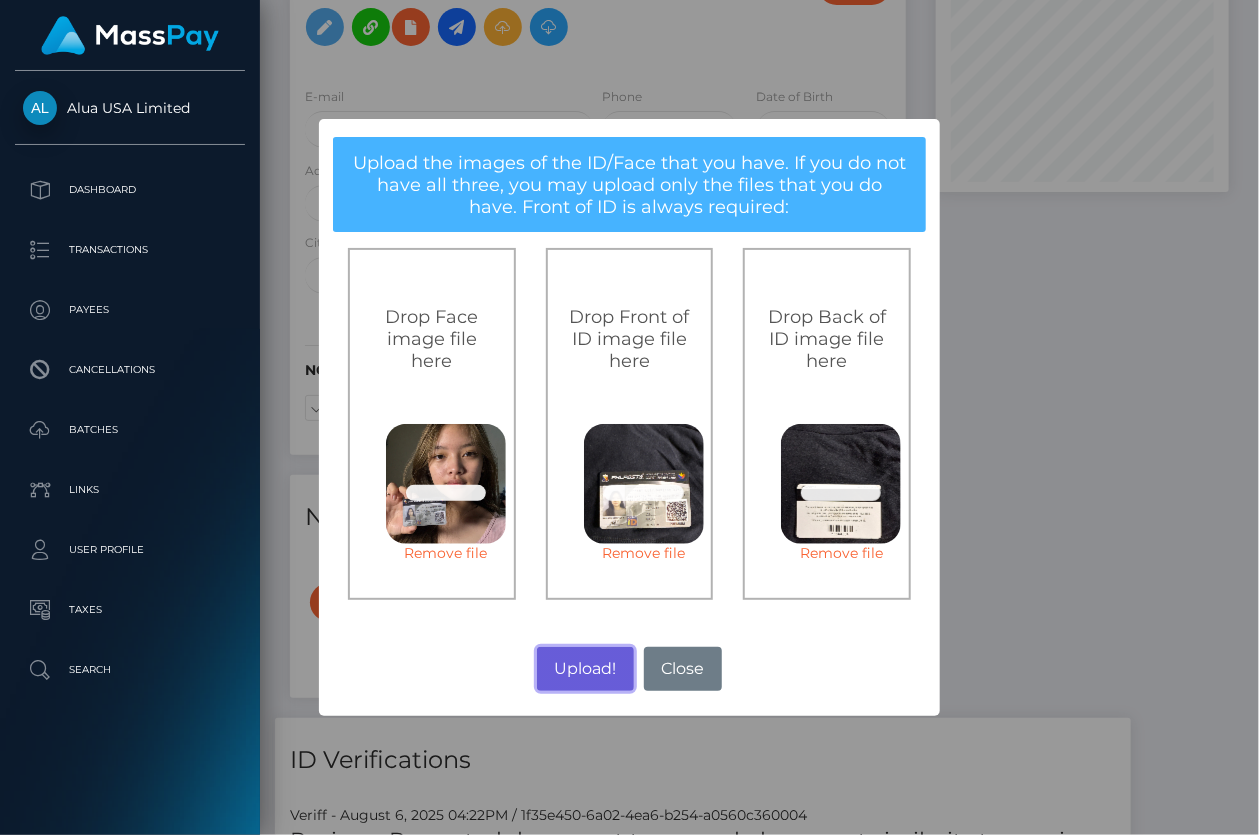 click on "Upload!" at bounding box center [585, 669] 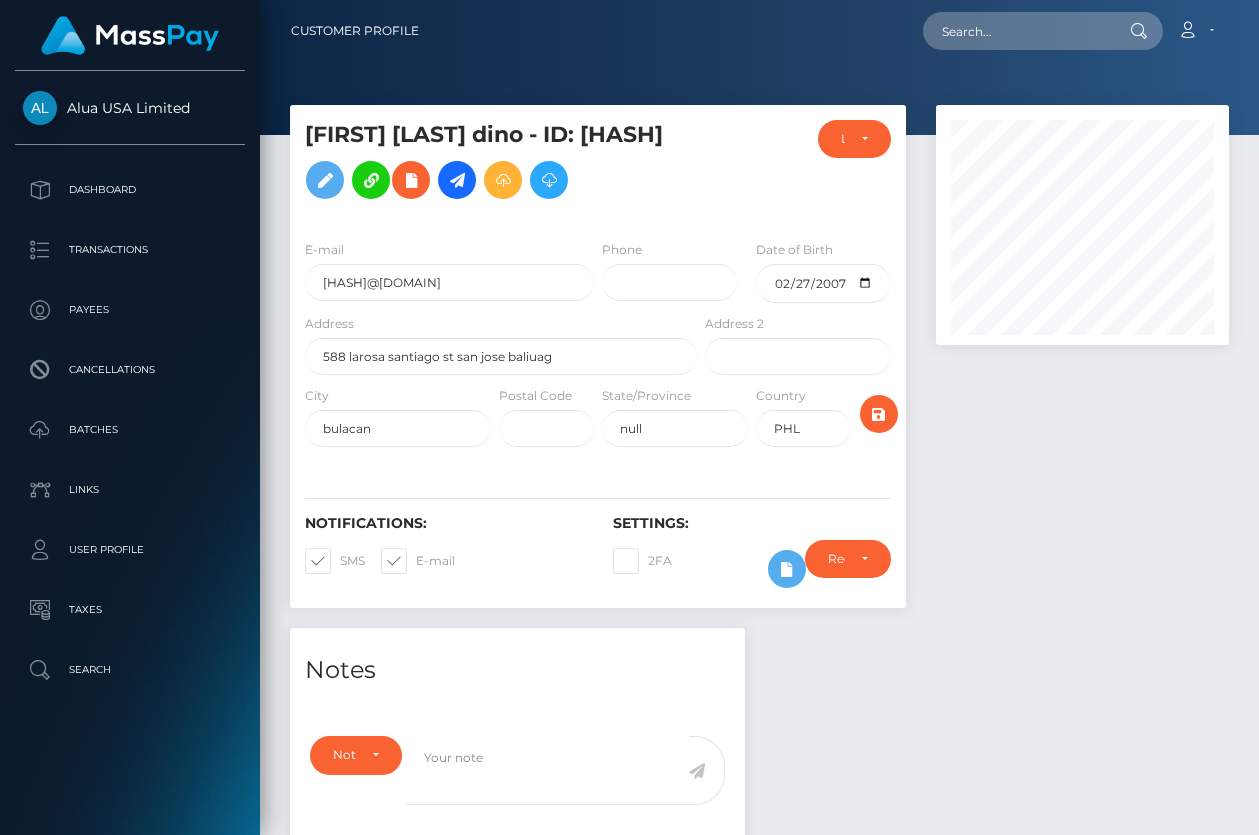 scroll, scrollTop: 0, scrollLeft: 0, axis: both 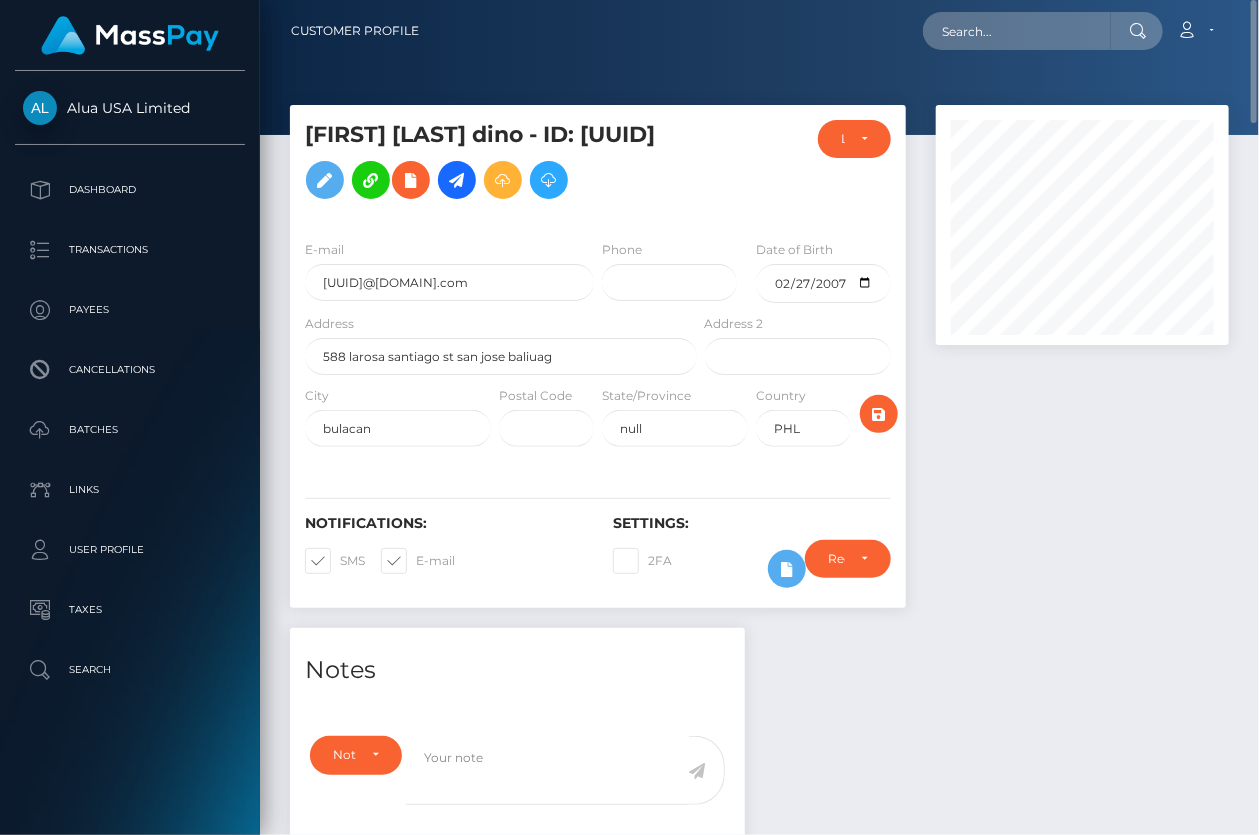 click on "tiffany luzy  dino
- ID: 6880b6af1149ad9c590d5a9b" at bounding box center (495, 164) 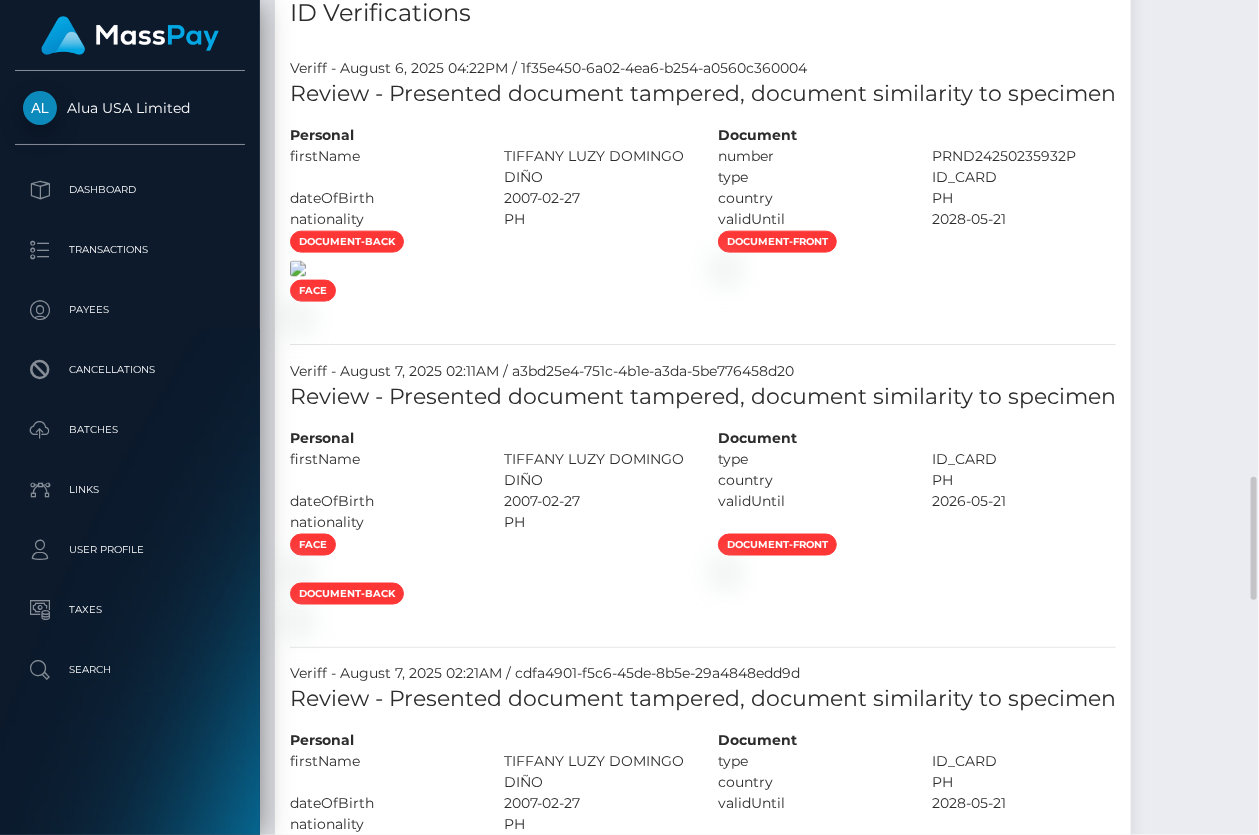 scroll, scrollTop: 1800, scrollLeft: 0, axis: vertical 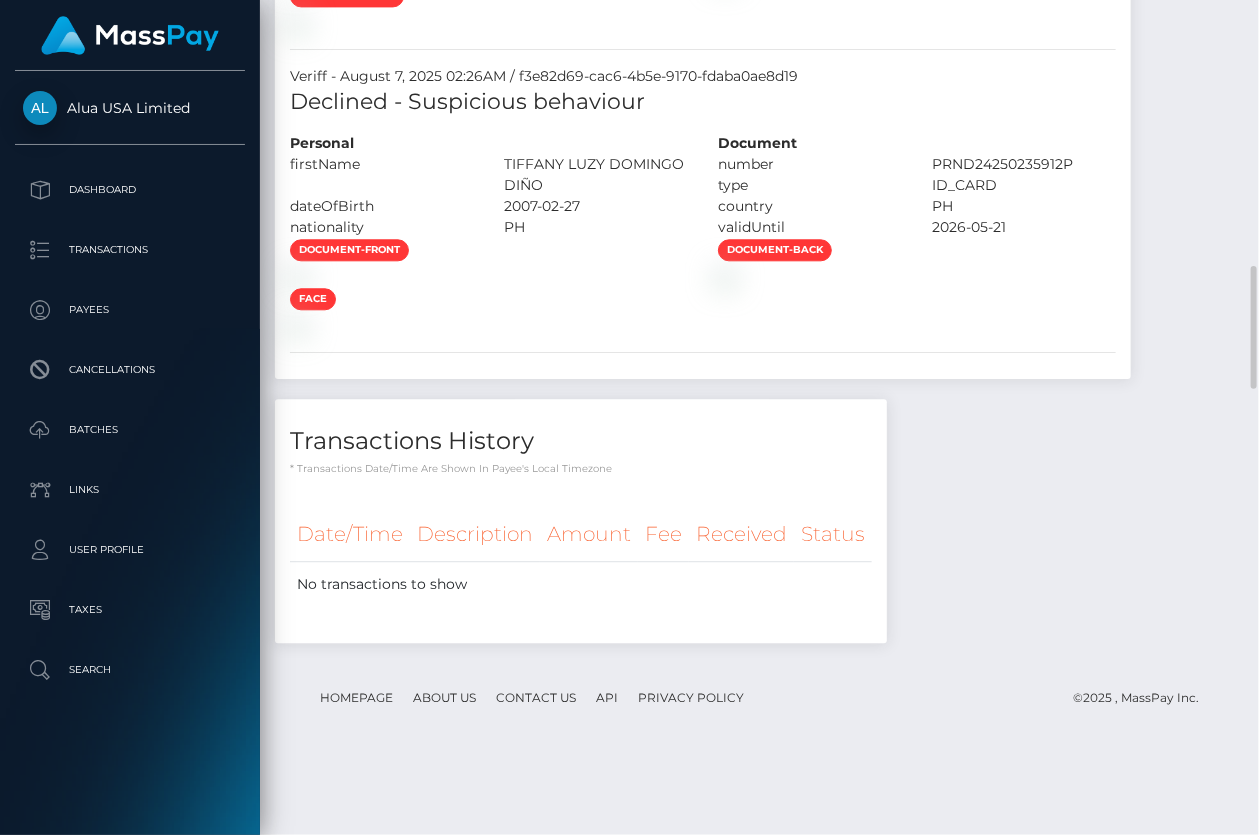 copy on "Review - Presented document tampered, document similarity to specimen" 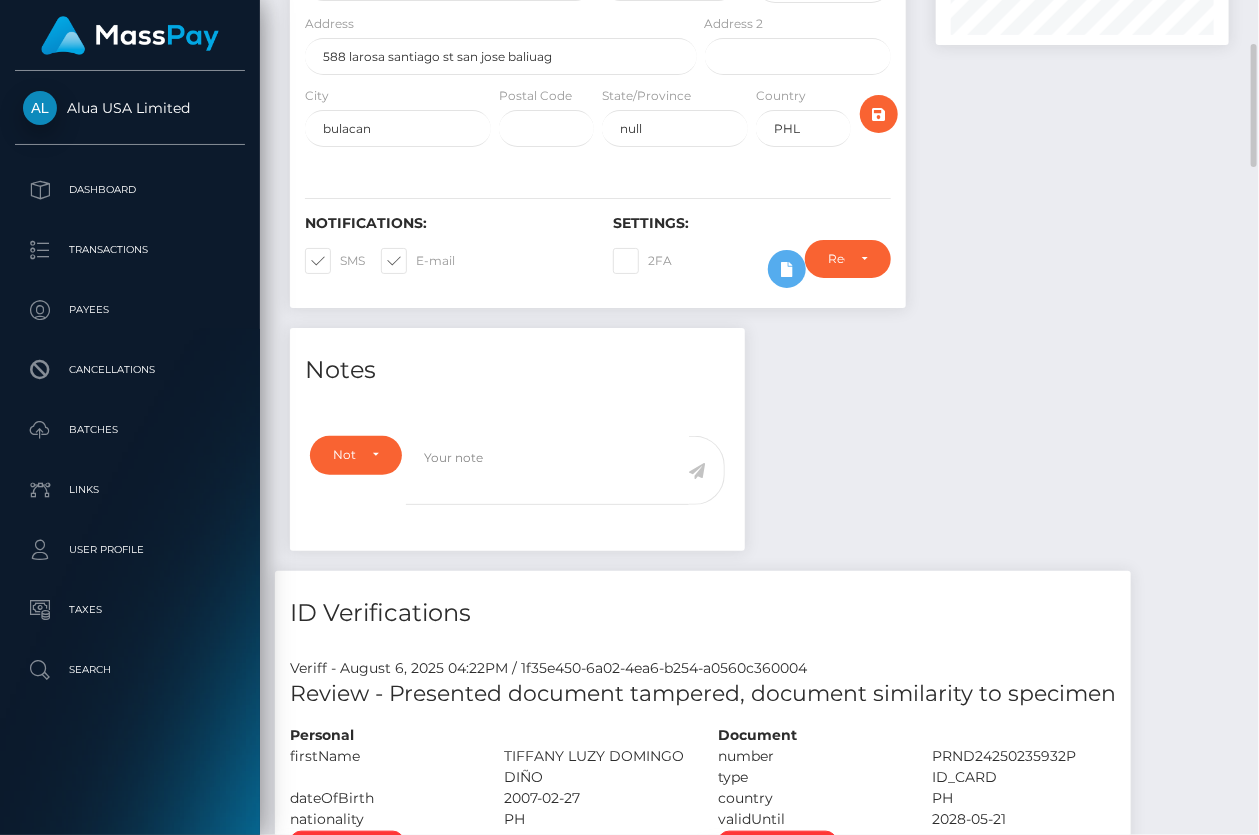 scroll, scrollTop: 0, scrollLeft: 0, axis: both 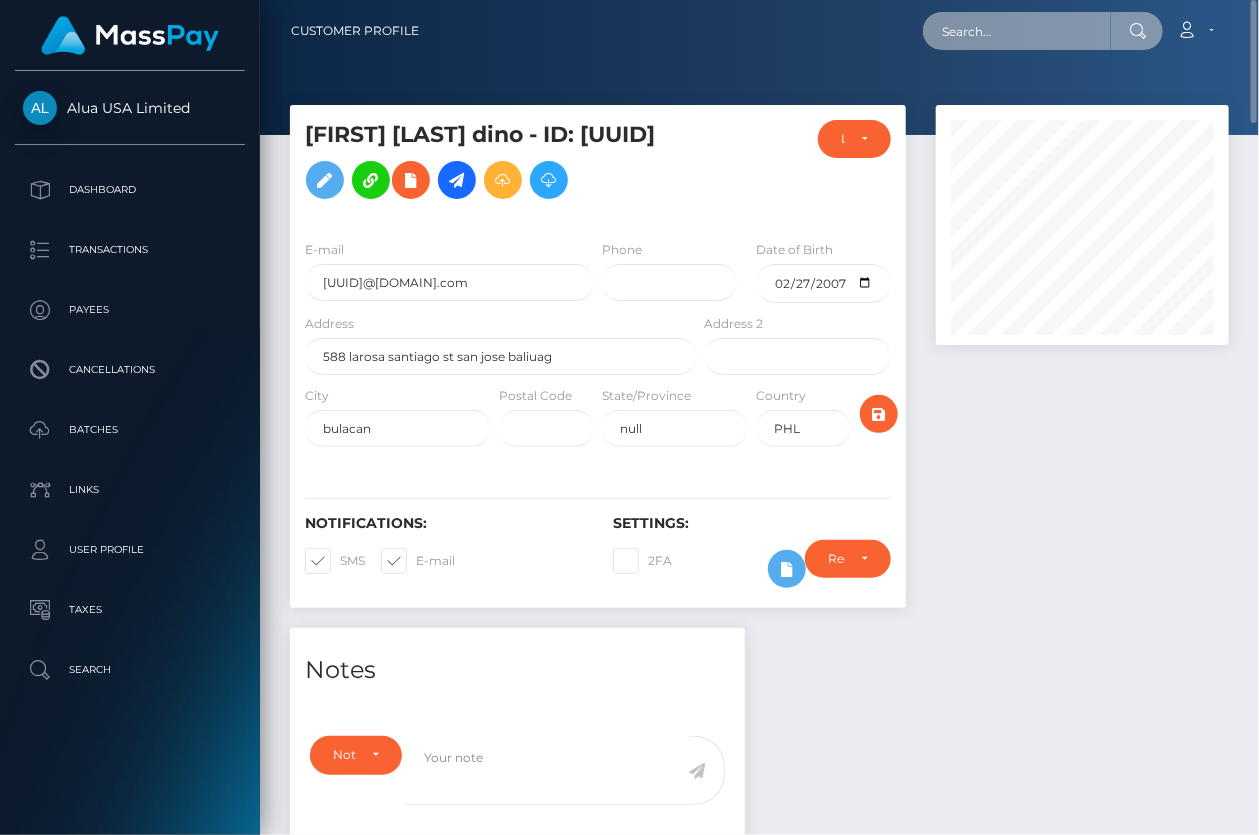 click at bounding box center (1017, 31) 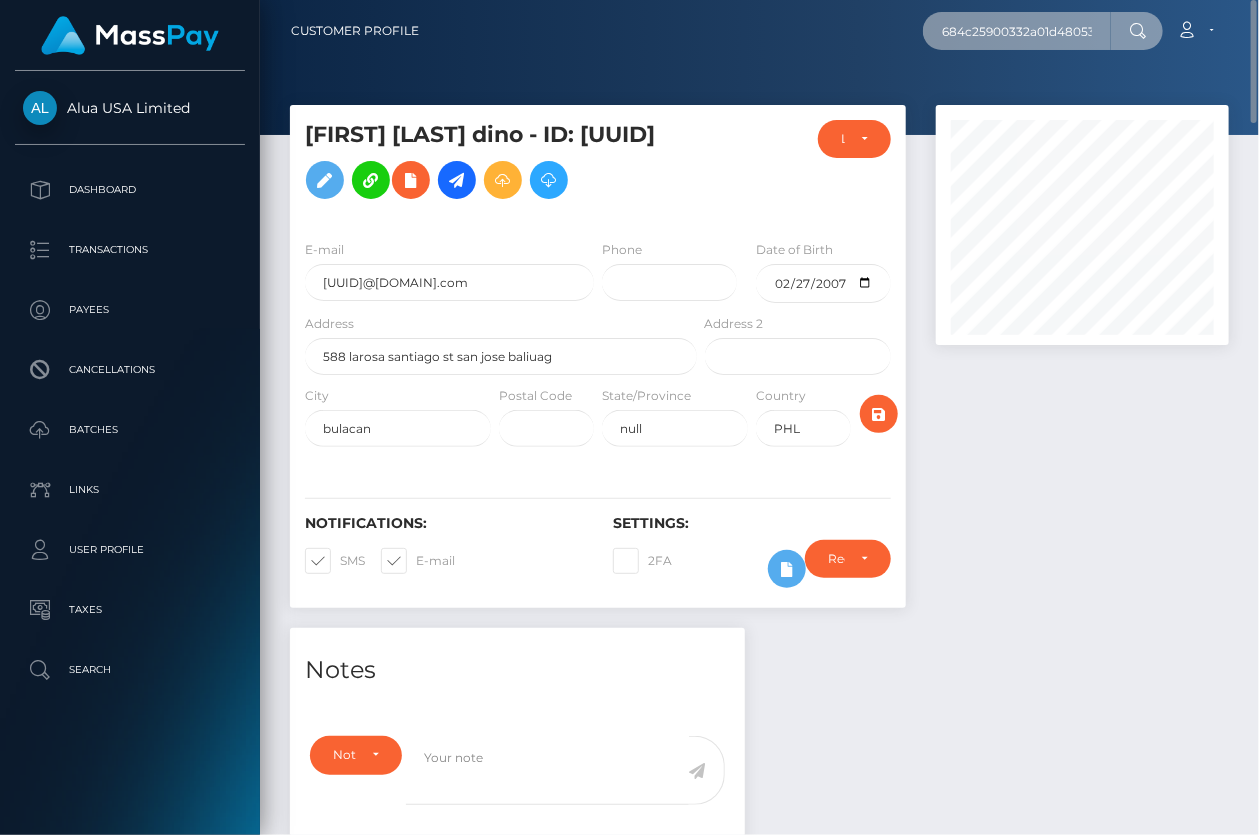 scroll, scrollTop: 0, scrollLeft: 20, axis: horizontal 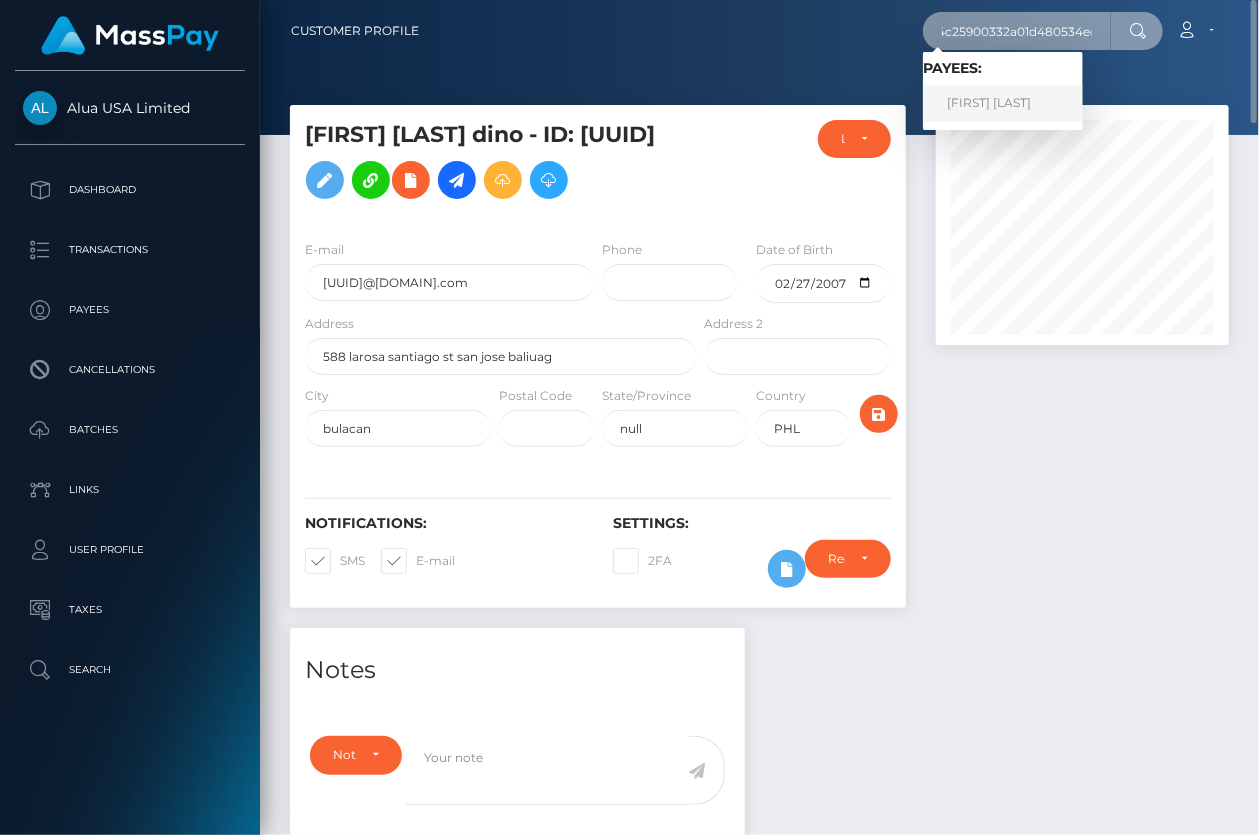 type on "684c25900332a01d480534ed" 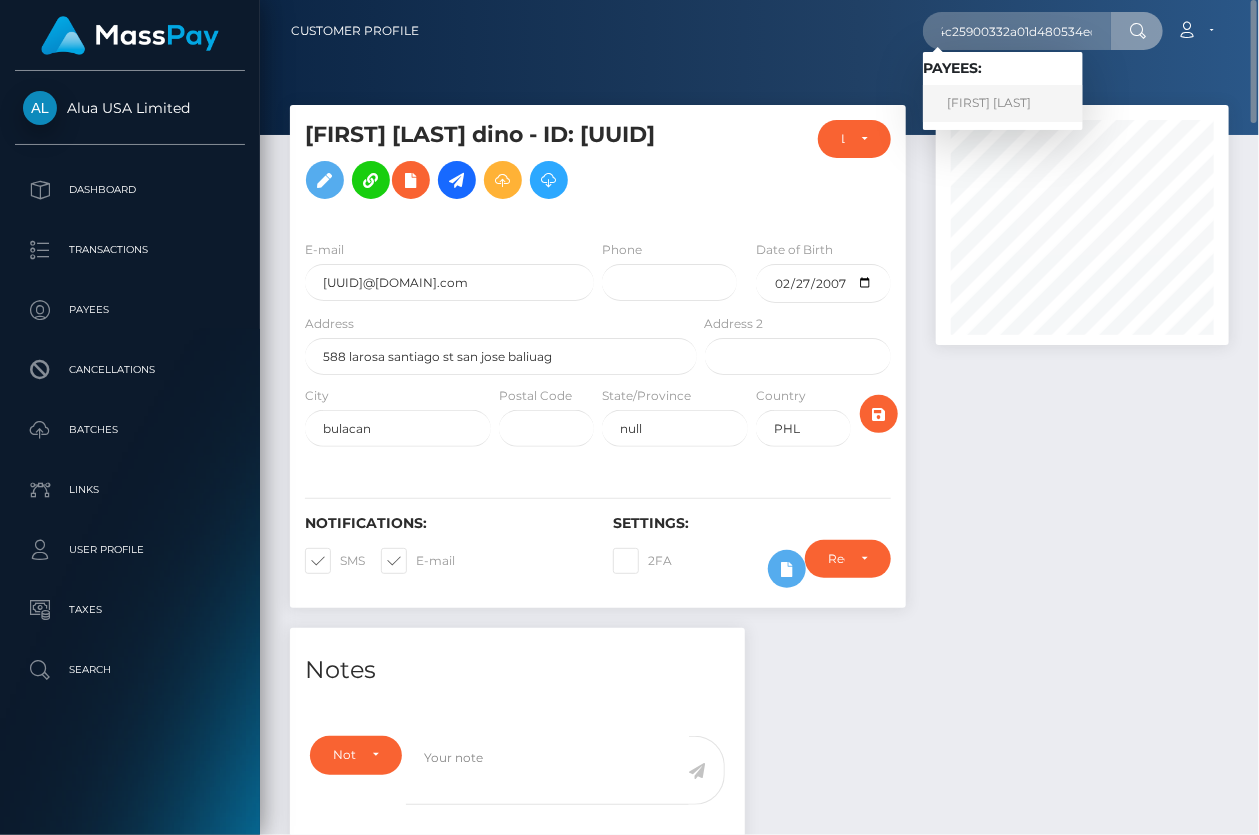 scroll, scrollTop: 0, scrollLeft: 0, axis: both 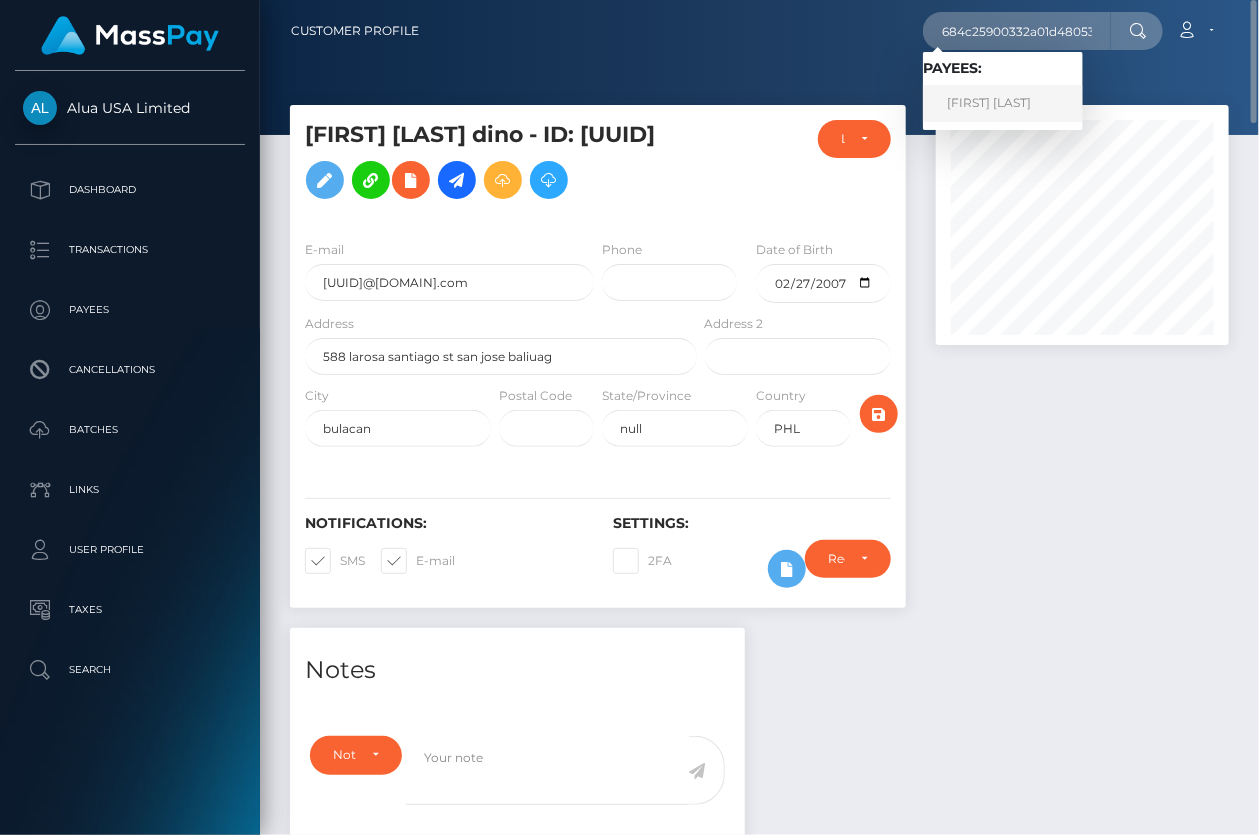 click on "Chris  Jatico" at bounding box center (1003, 103) 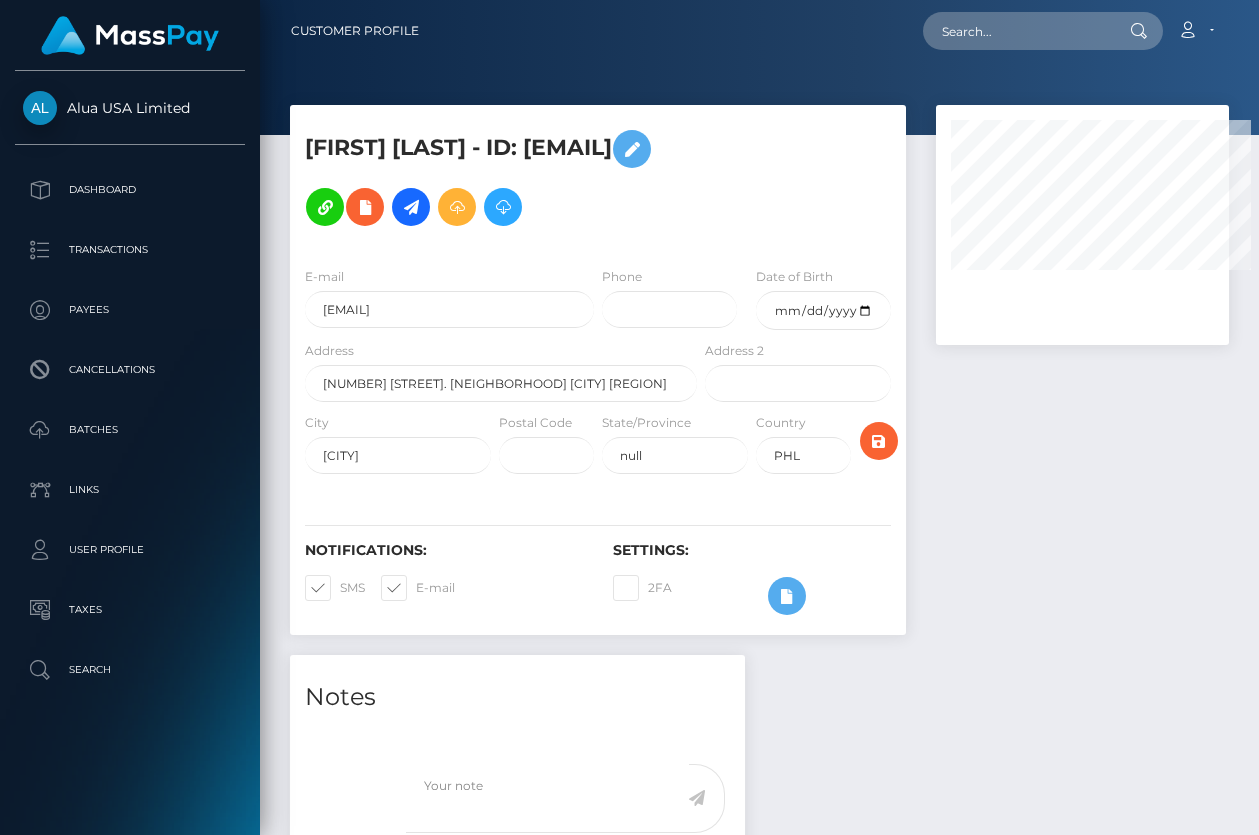 select 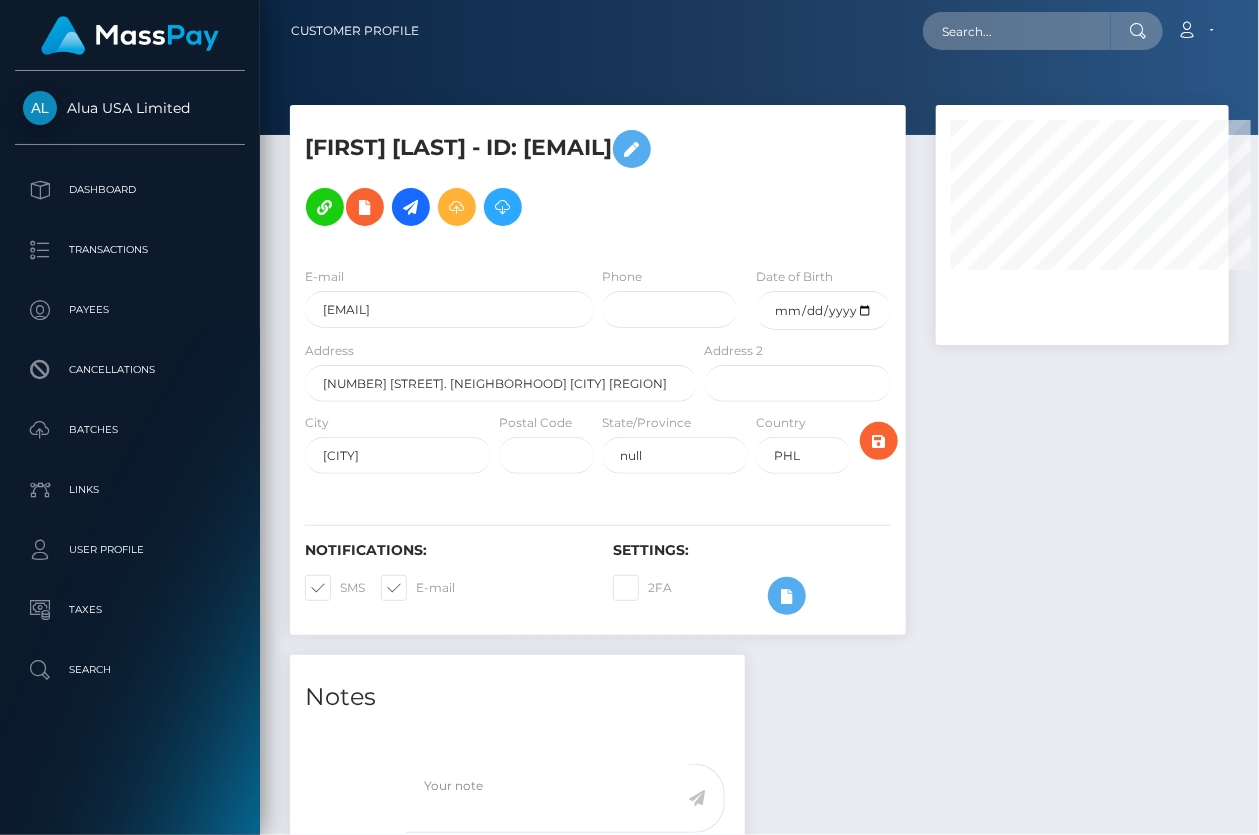 select 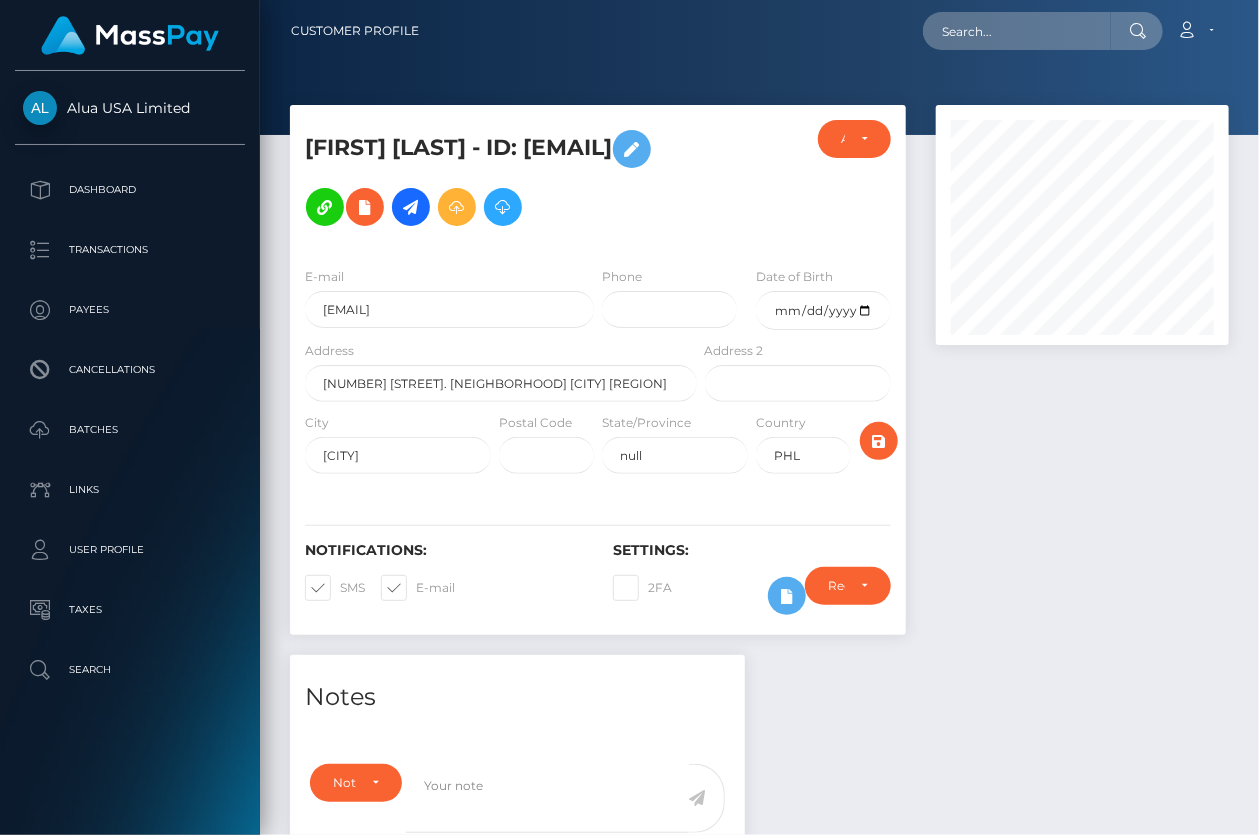 scroll, scrollTop: 999760, scrollLeft: 999707, axis: both 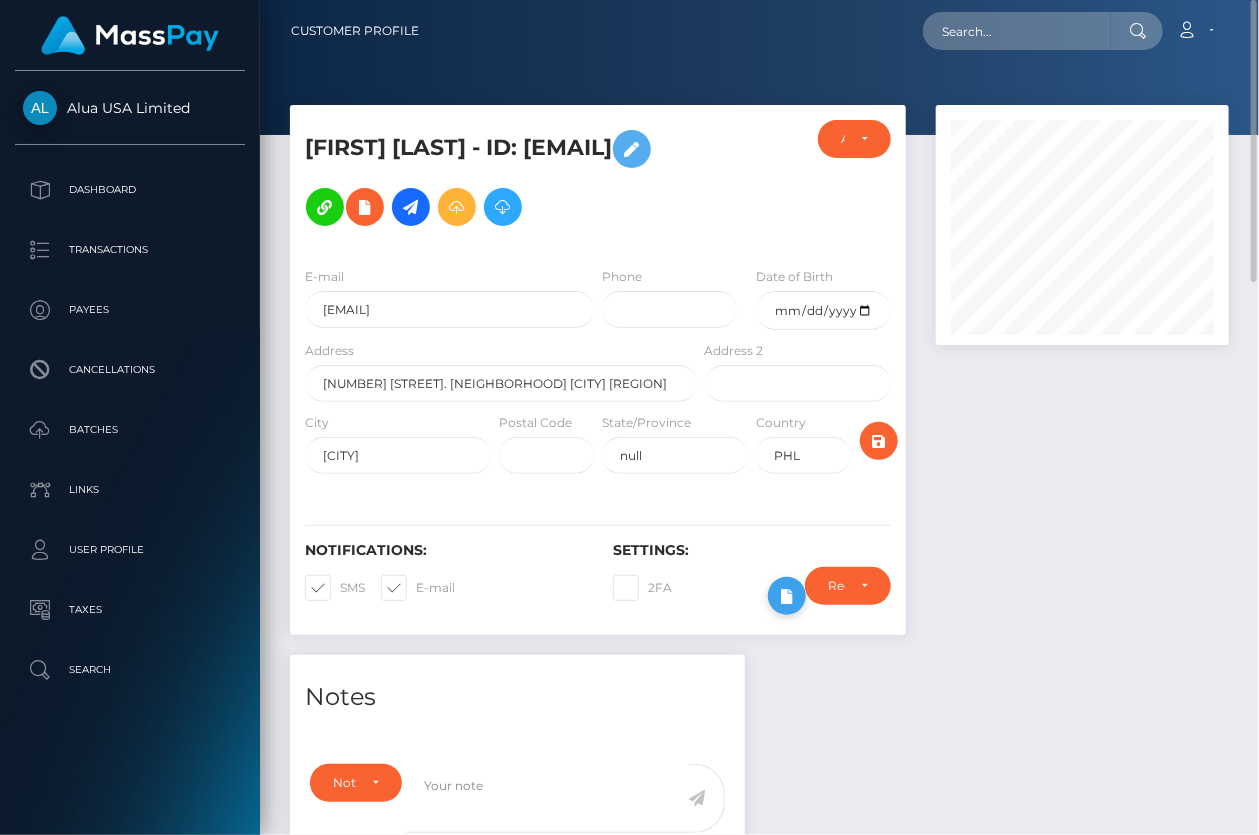 click at bounding box center [787, 596] 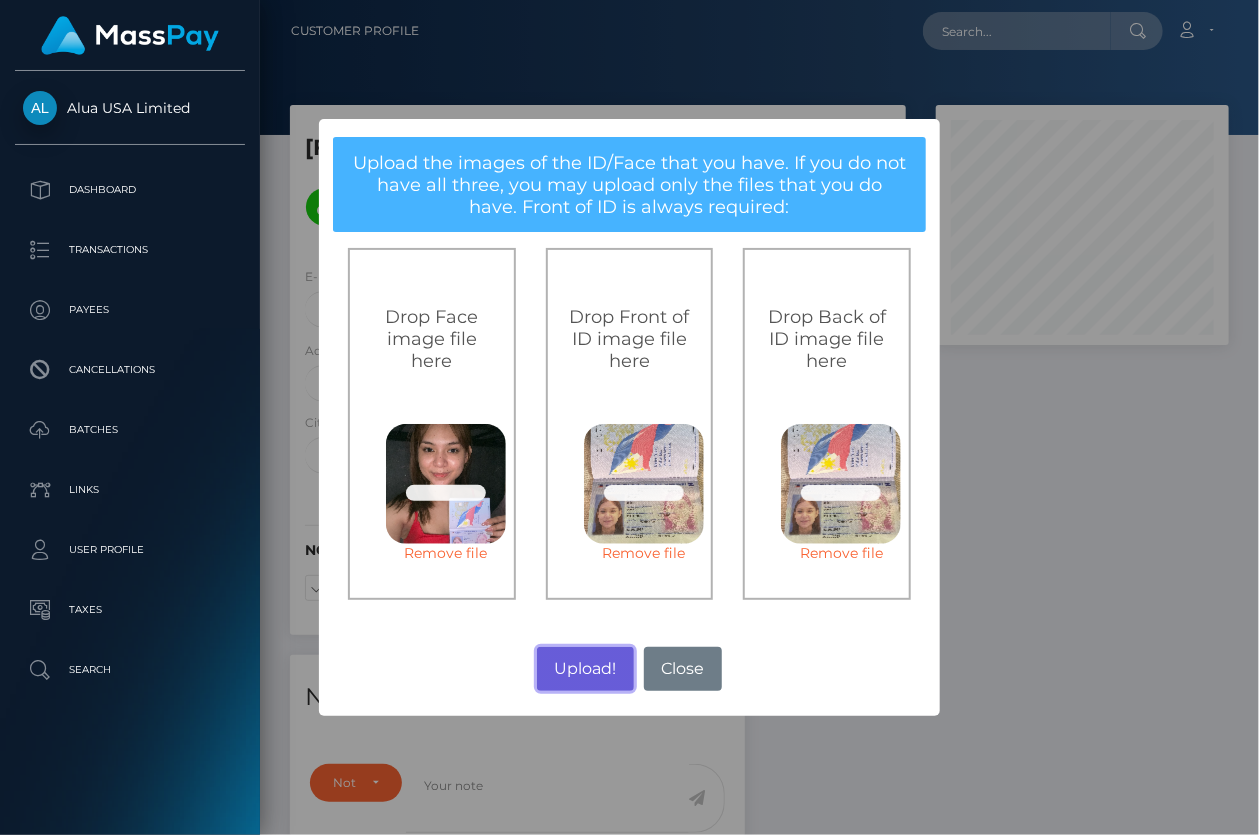 click on "Upload!" at bounding box center [585, 669] 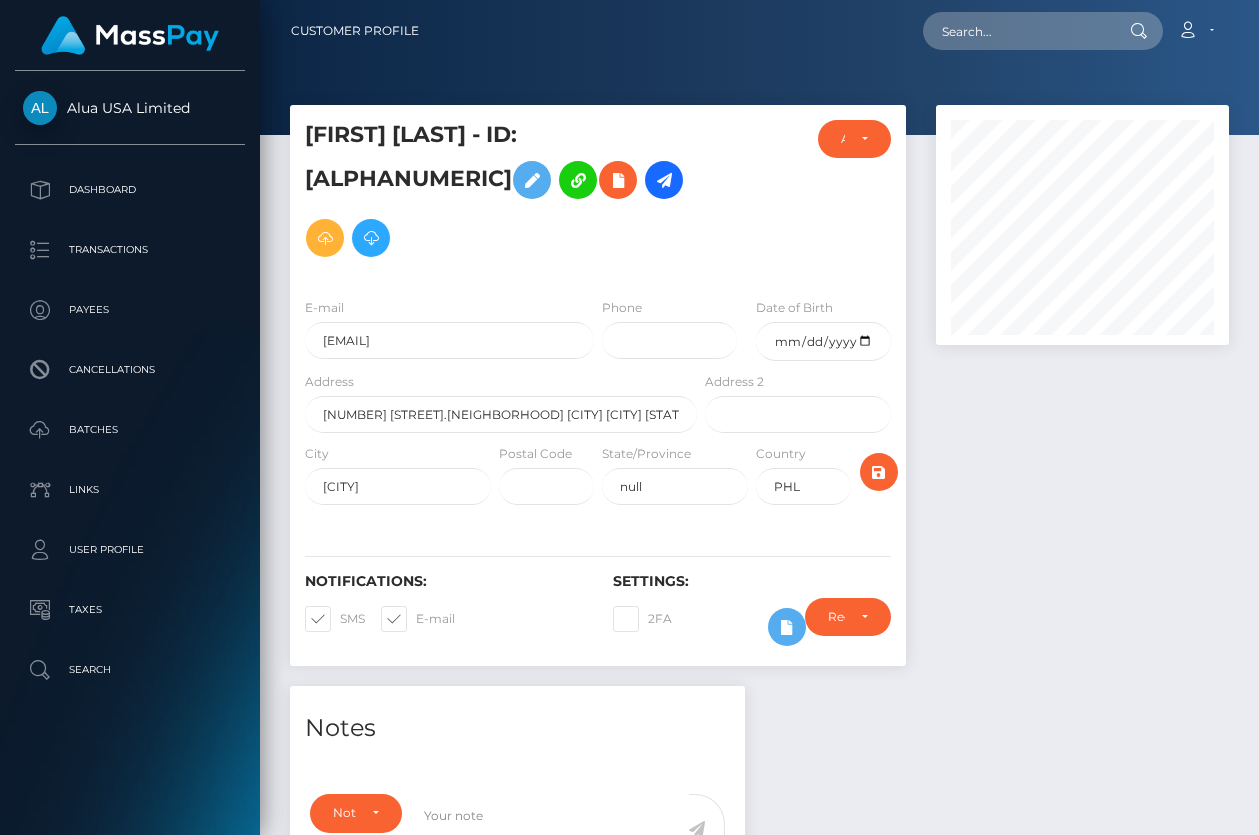 scroll, scrollTop: 0, scrollLeft: 0, axis: both 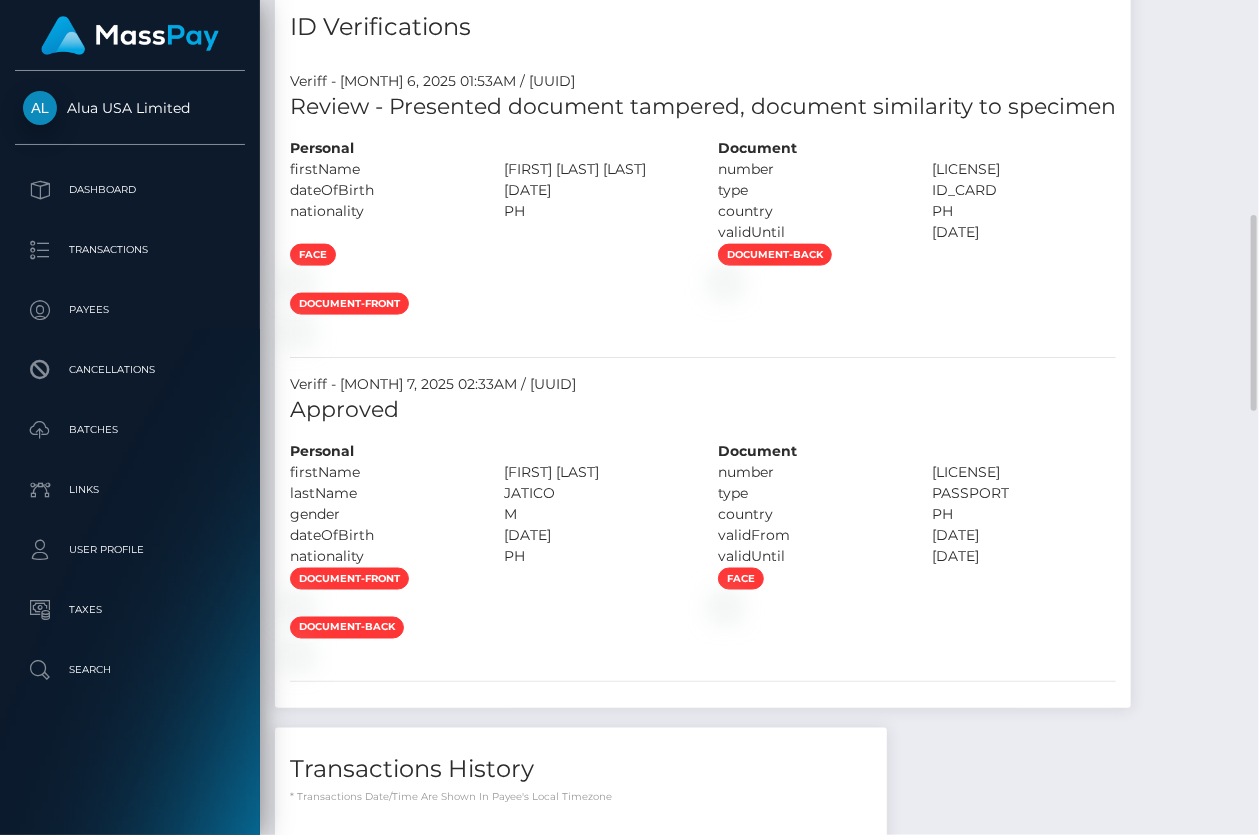 click on "dateOfBirth" at bounding box center (382, 190) 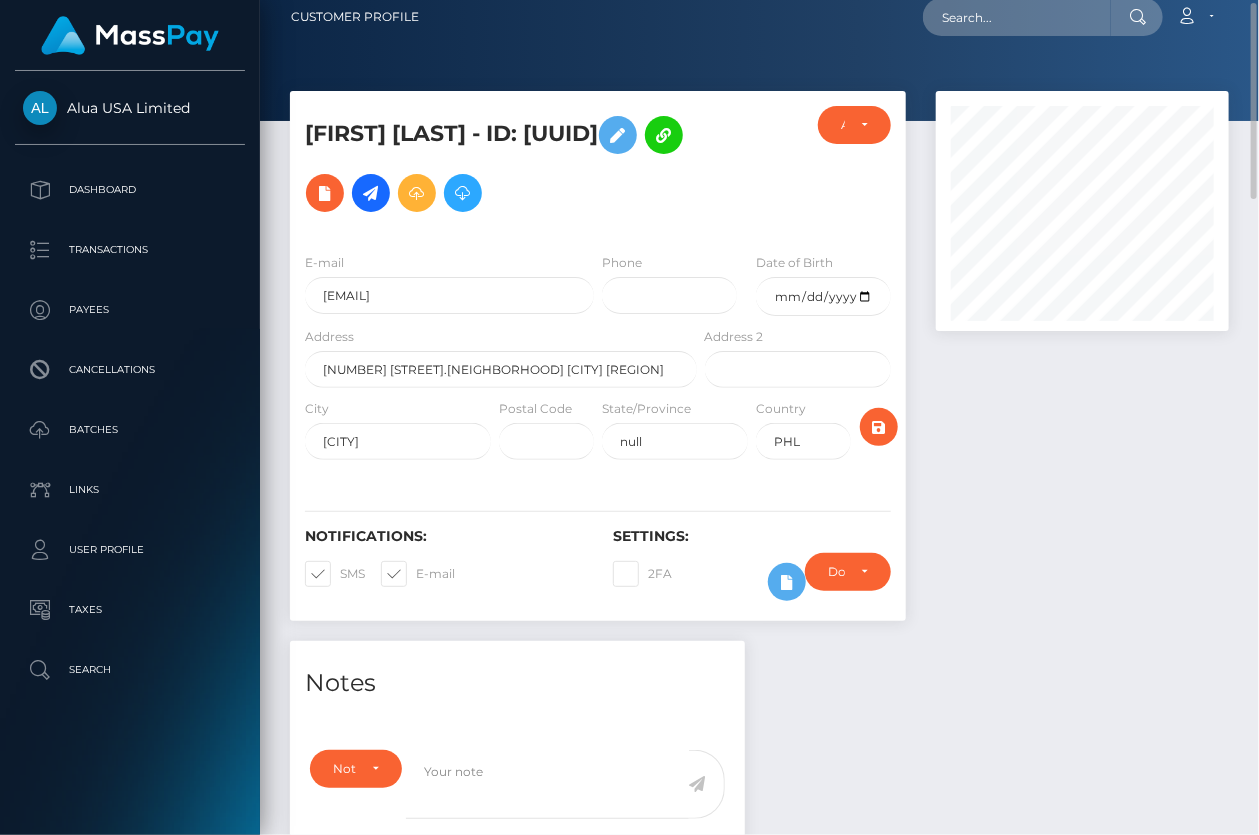 scroll, scrollTop: 0, scrollLeft: 0, axis: both 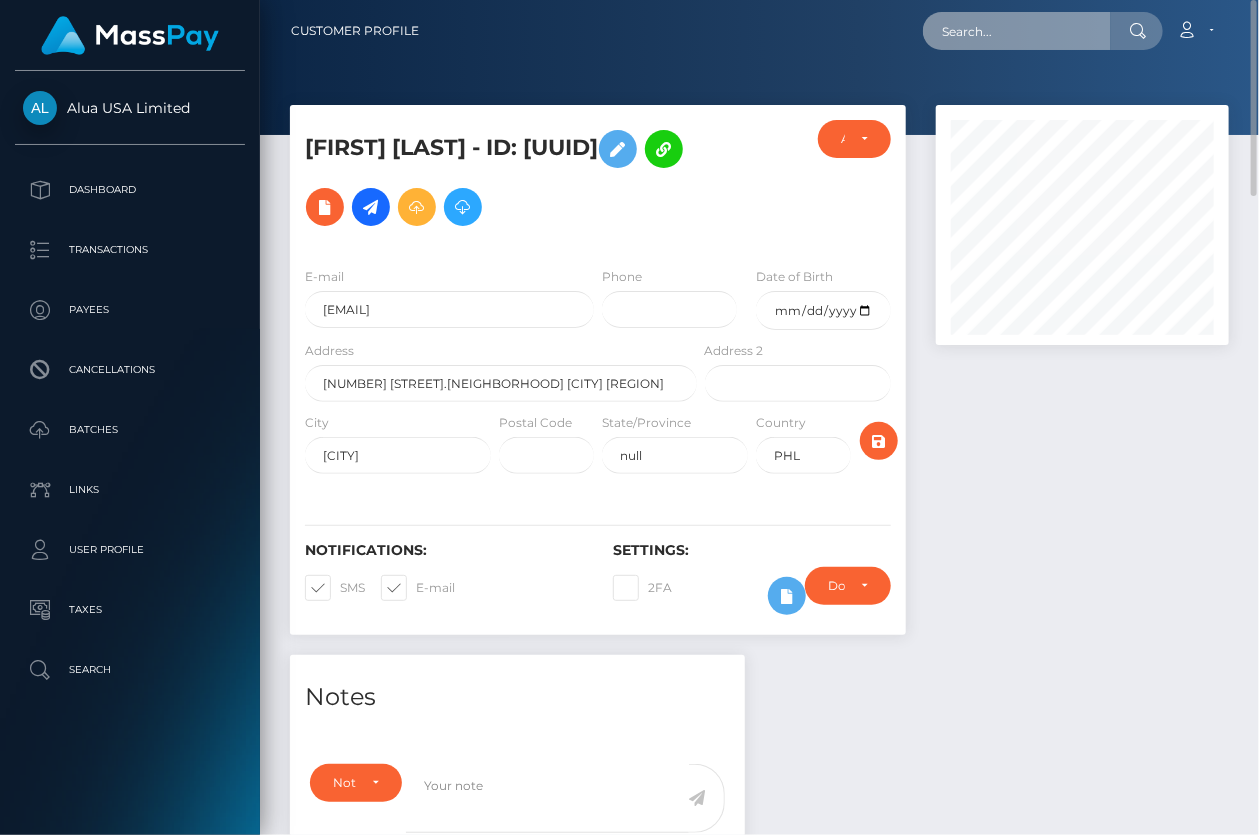 click at bounding box center [1017, 31] 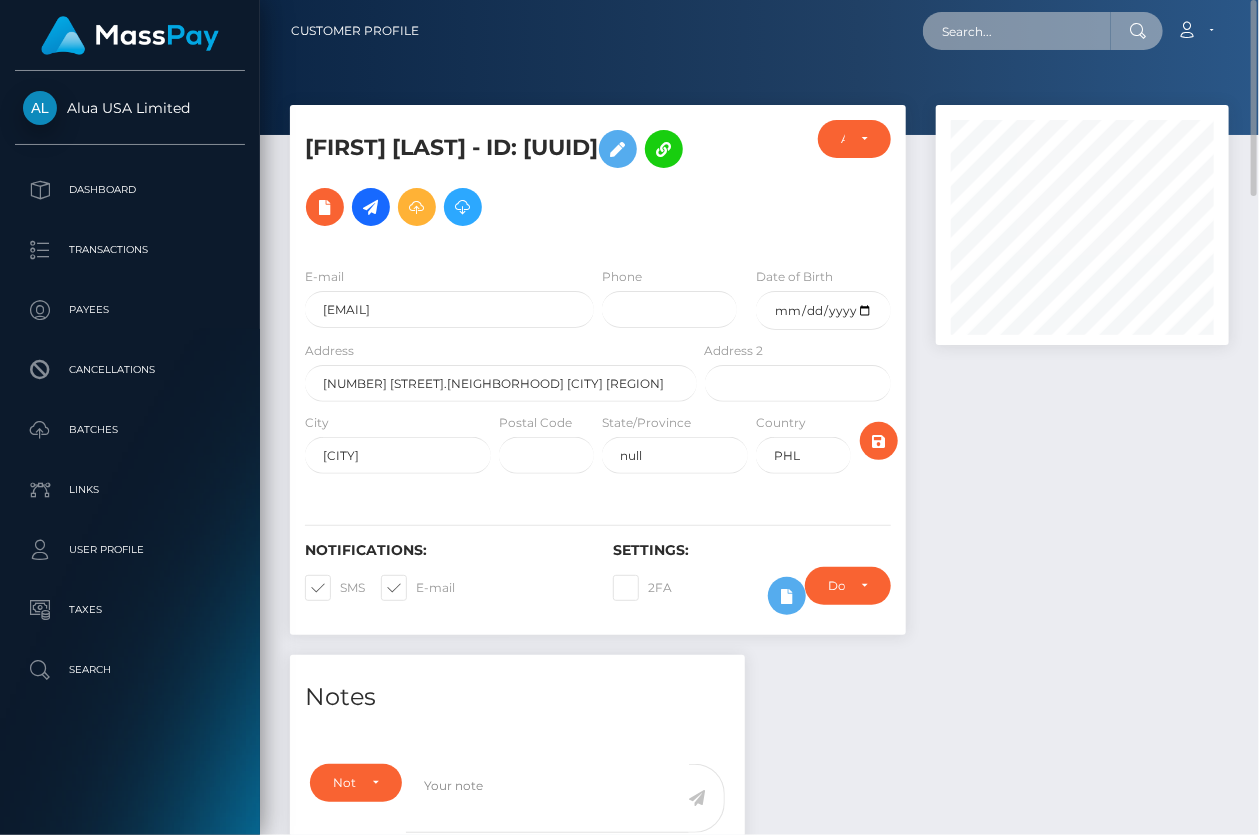 paste on "6880b6af1149ad9c590d5a9b" 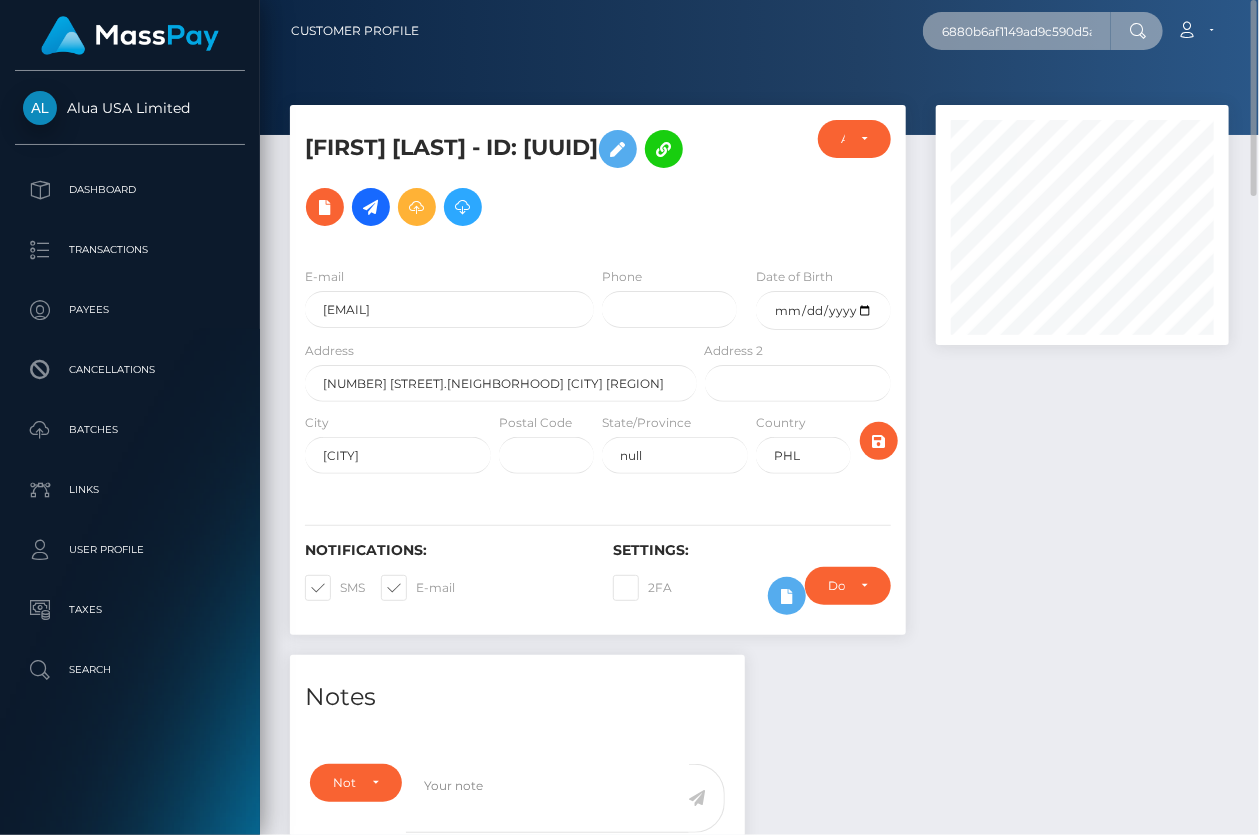 scroll, scrollTop: 0, scrollLeft: 16, axis: horizontal 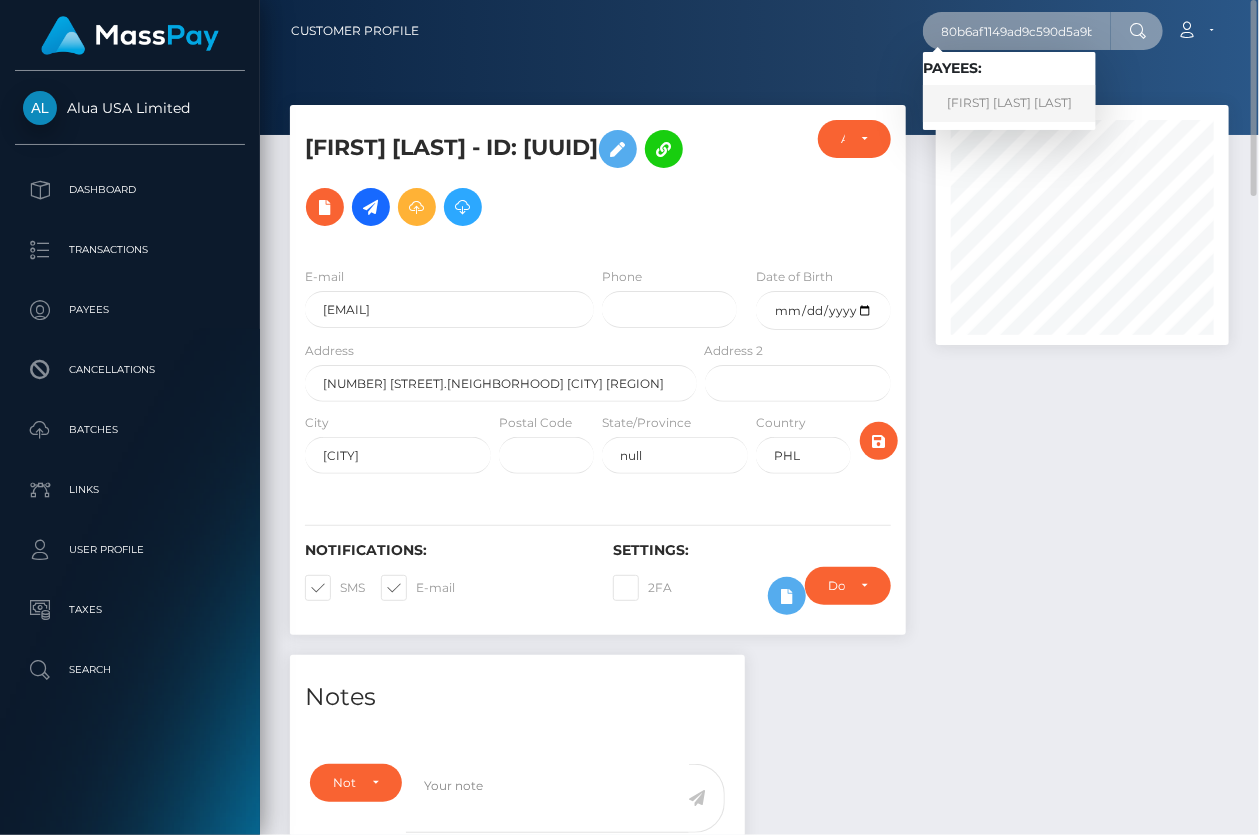 type on "6880b6af1149ad9c590d5a9b" 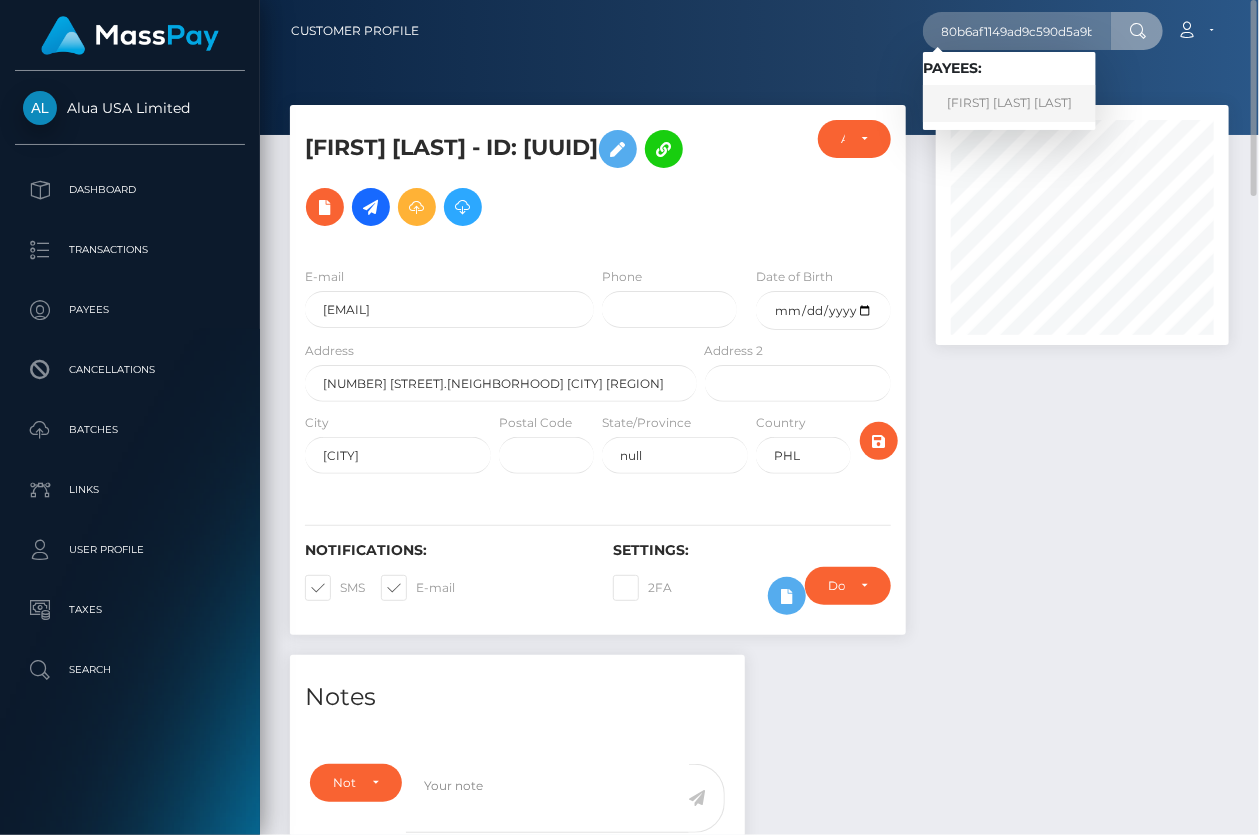 click on "tiffany luzy  dino" at bounding box center [1009, 103] 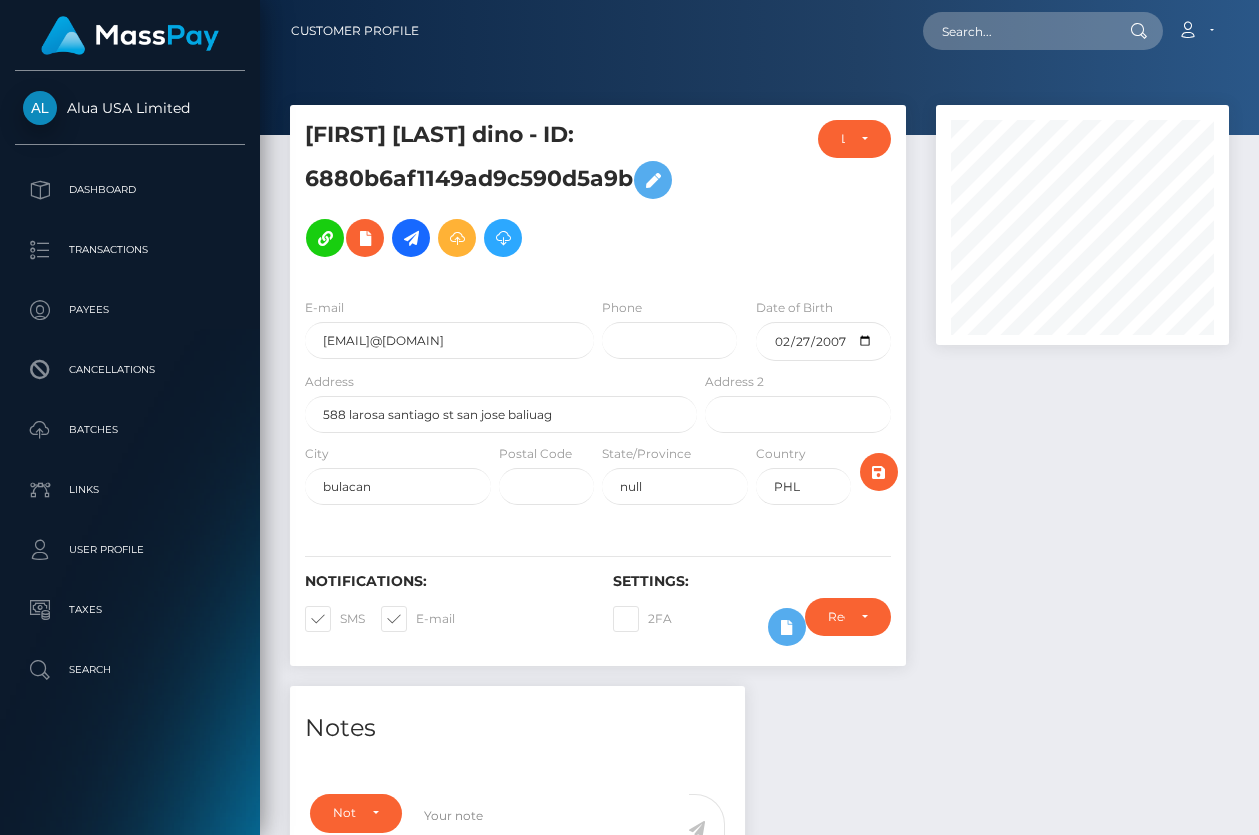 scroll, scrollTop: 0, scrollLeft: 0, axis: both 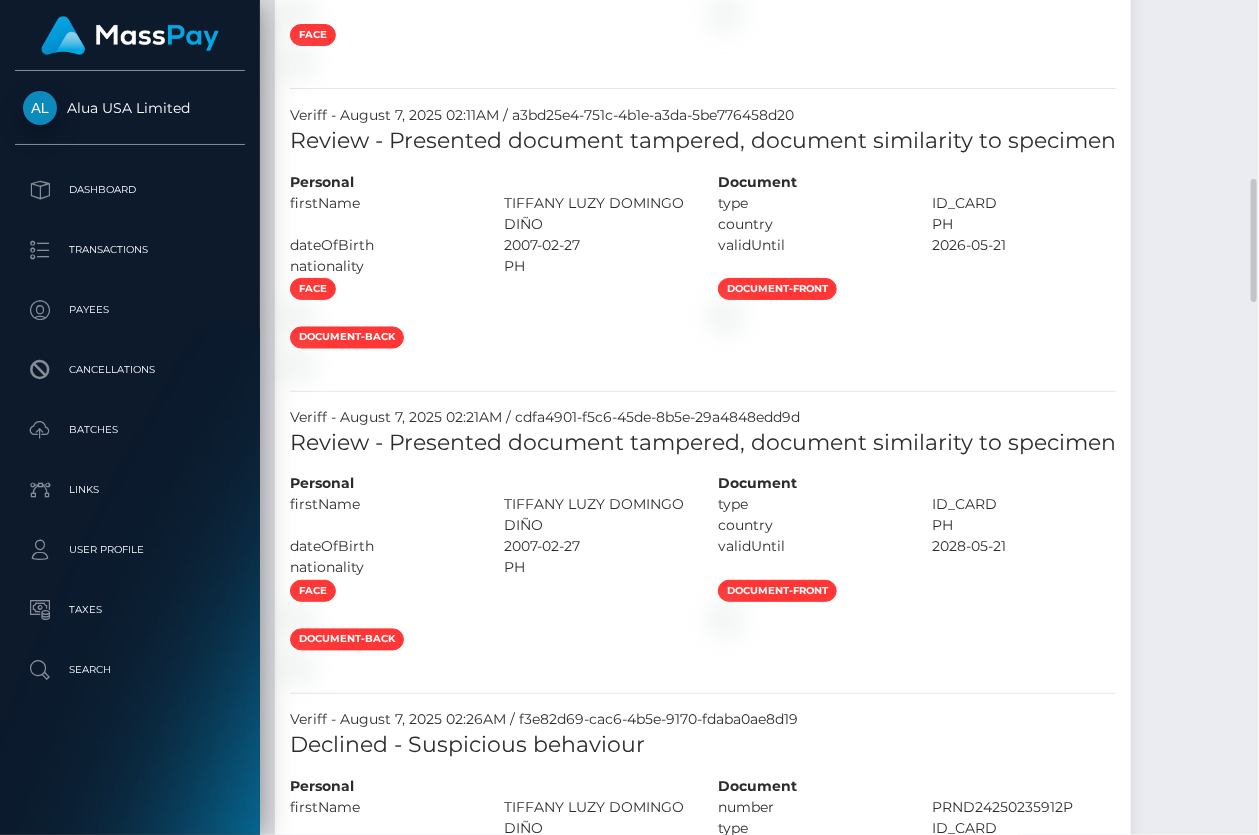 drag, startPoint x: 573, startPoint y: 631, endPoint x: 913, endPoint y: 703, distance: 347.53992 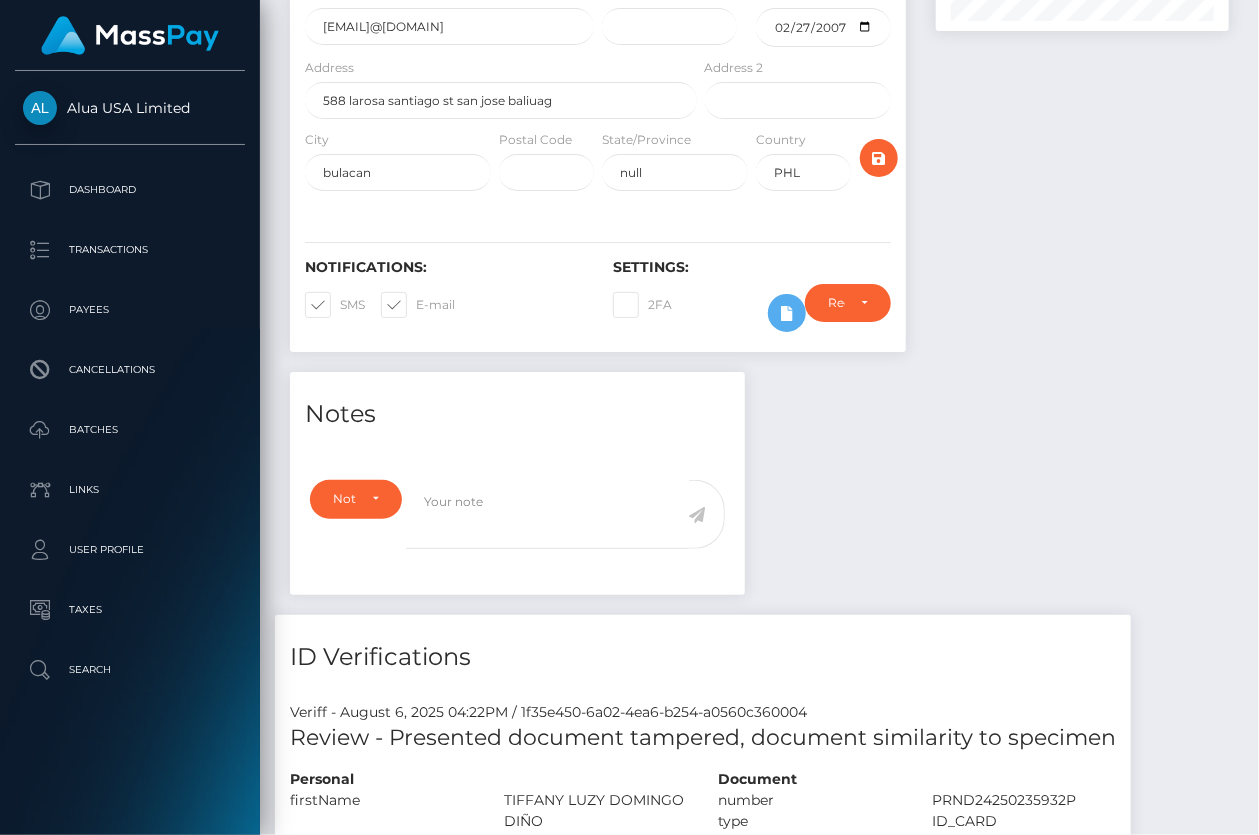 scroll, scrollTop: 0, scrollLeft: 0, axis: both 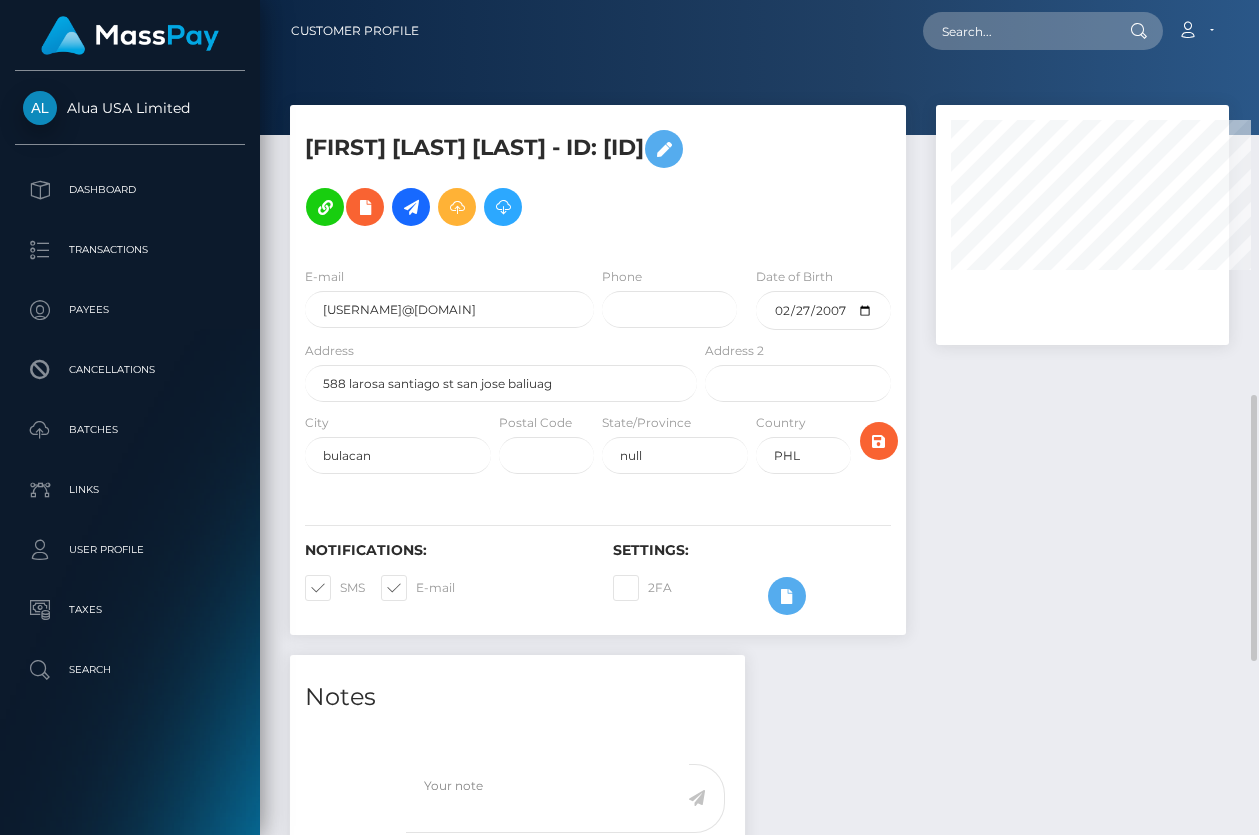 select 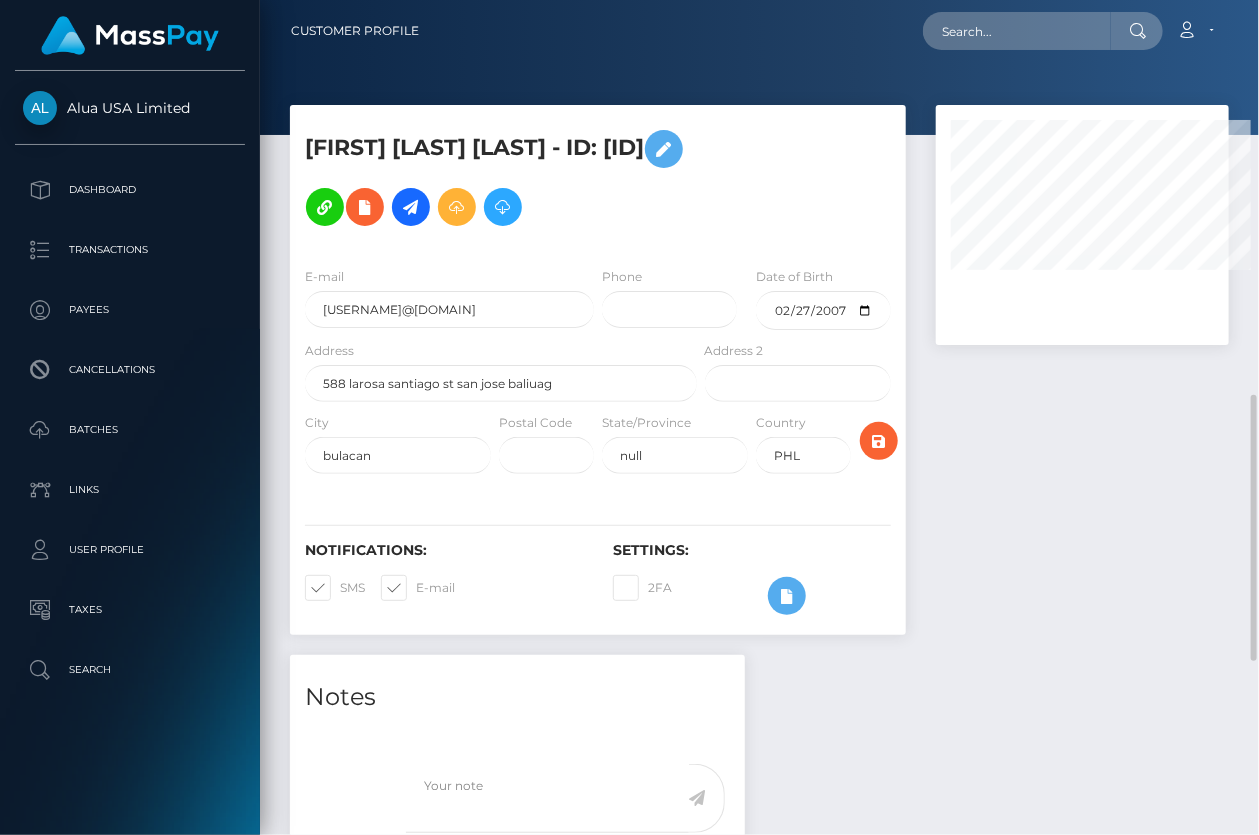 scroll, scrollTop: 600, scrollLeft: 0, axis: vertical 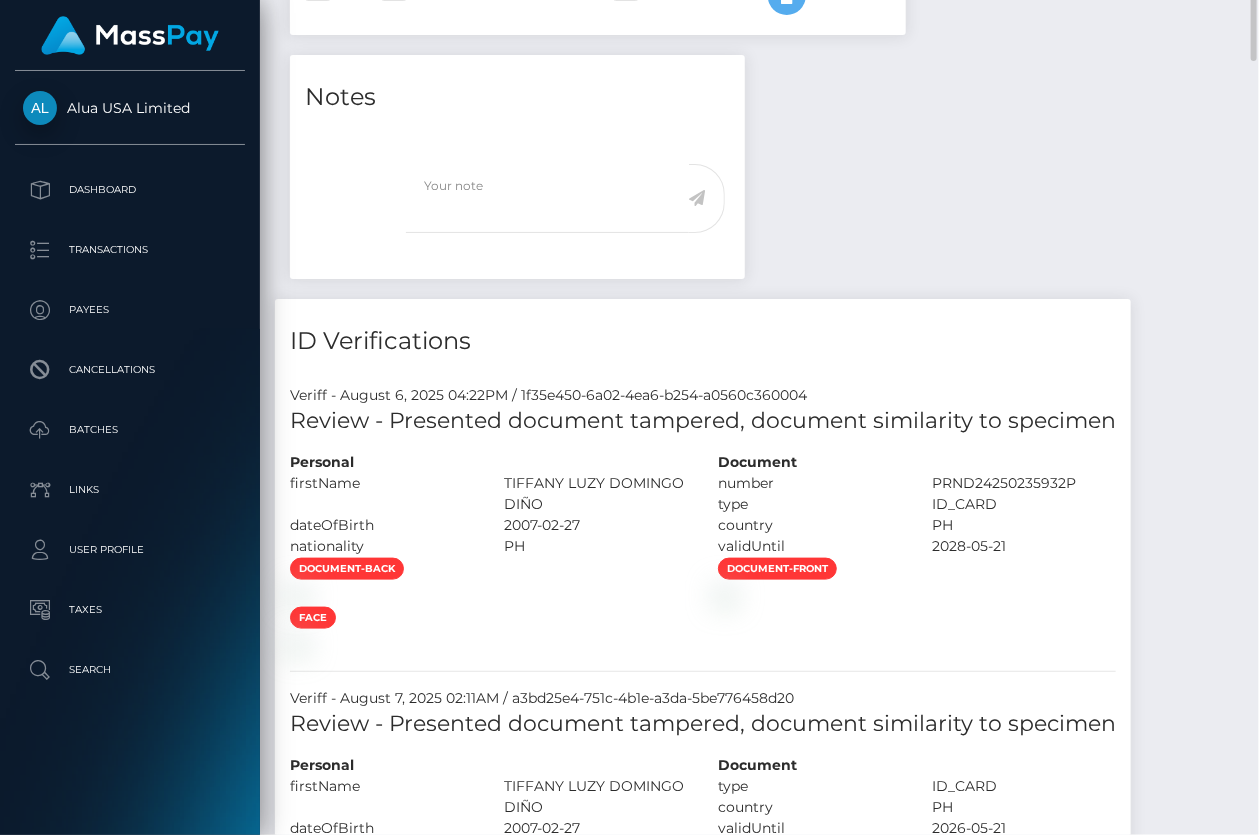 select 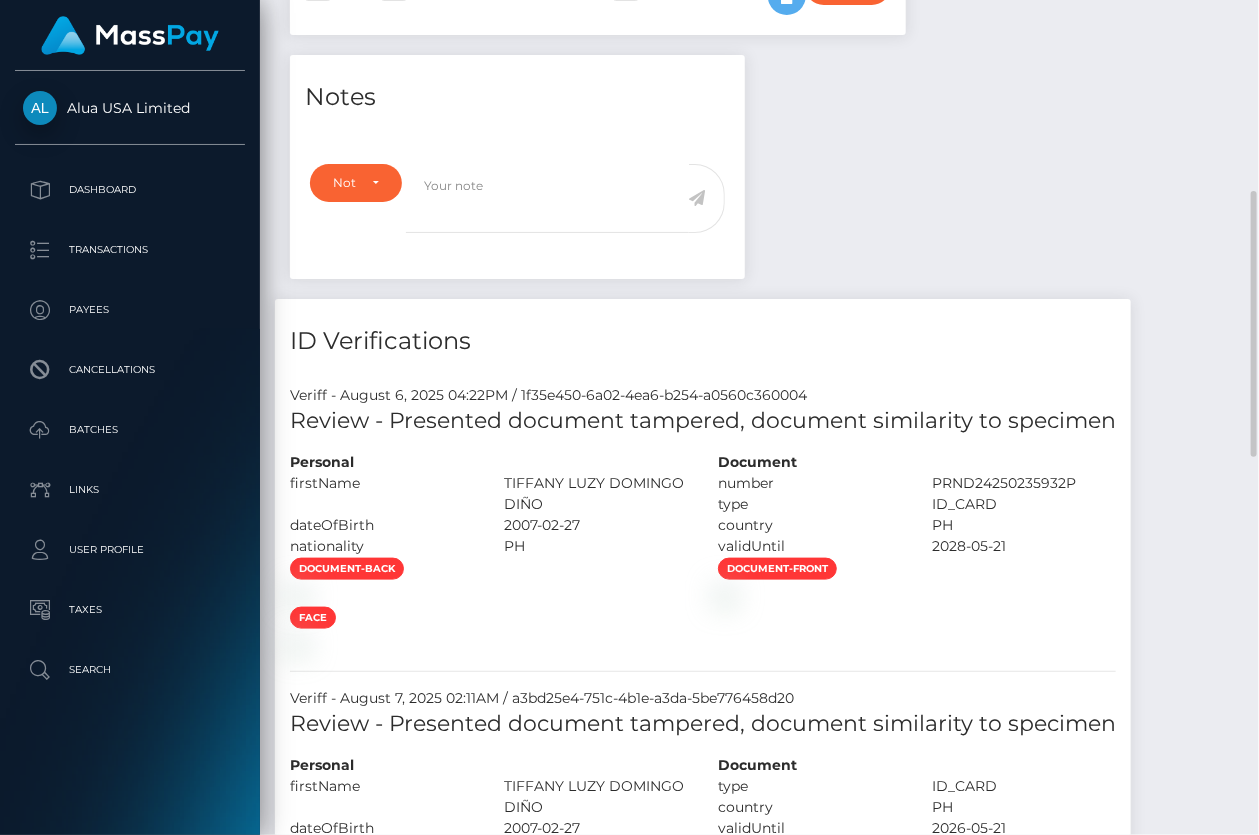 scroll, scrollTop: 999760, scrollLeft: 999707, axis: both 